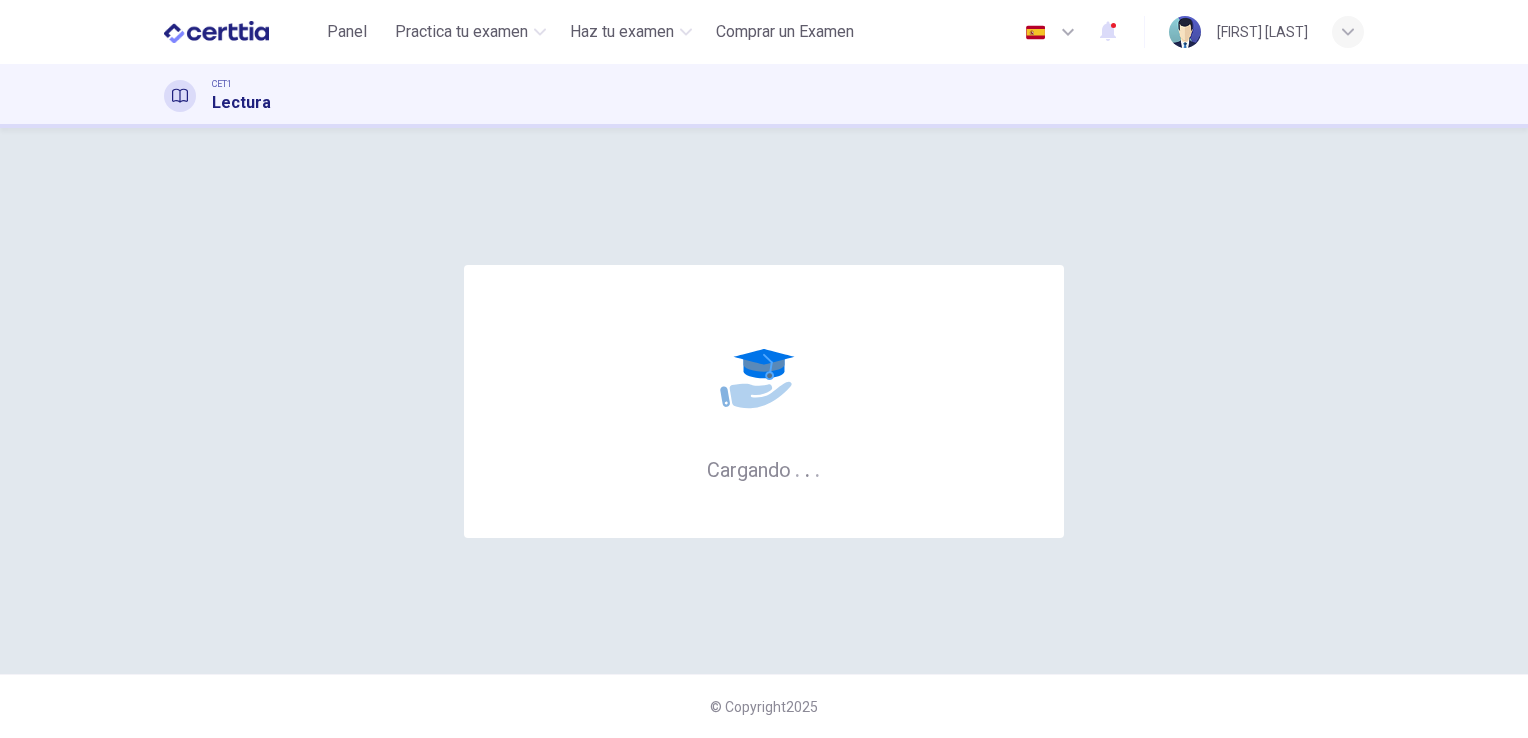 scroll, scrollTop: 0, scrollLeft: 0, axis: both 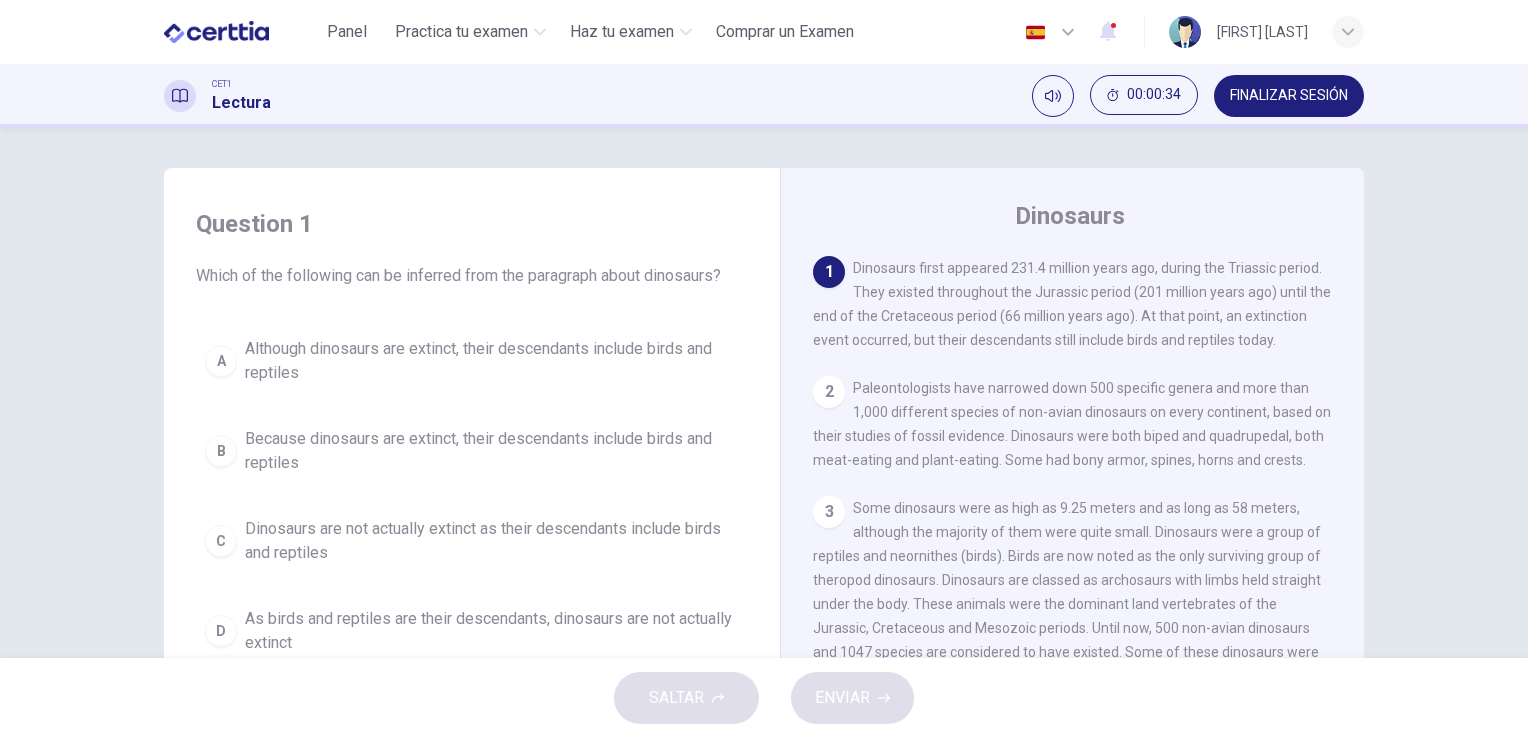 drag, startPoint x: 726, startPoint y: 273, endPoint x: 317, endPoint y: 286, distance: 409.20654 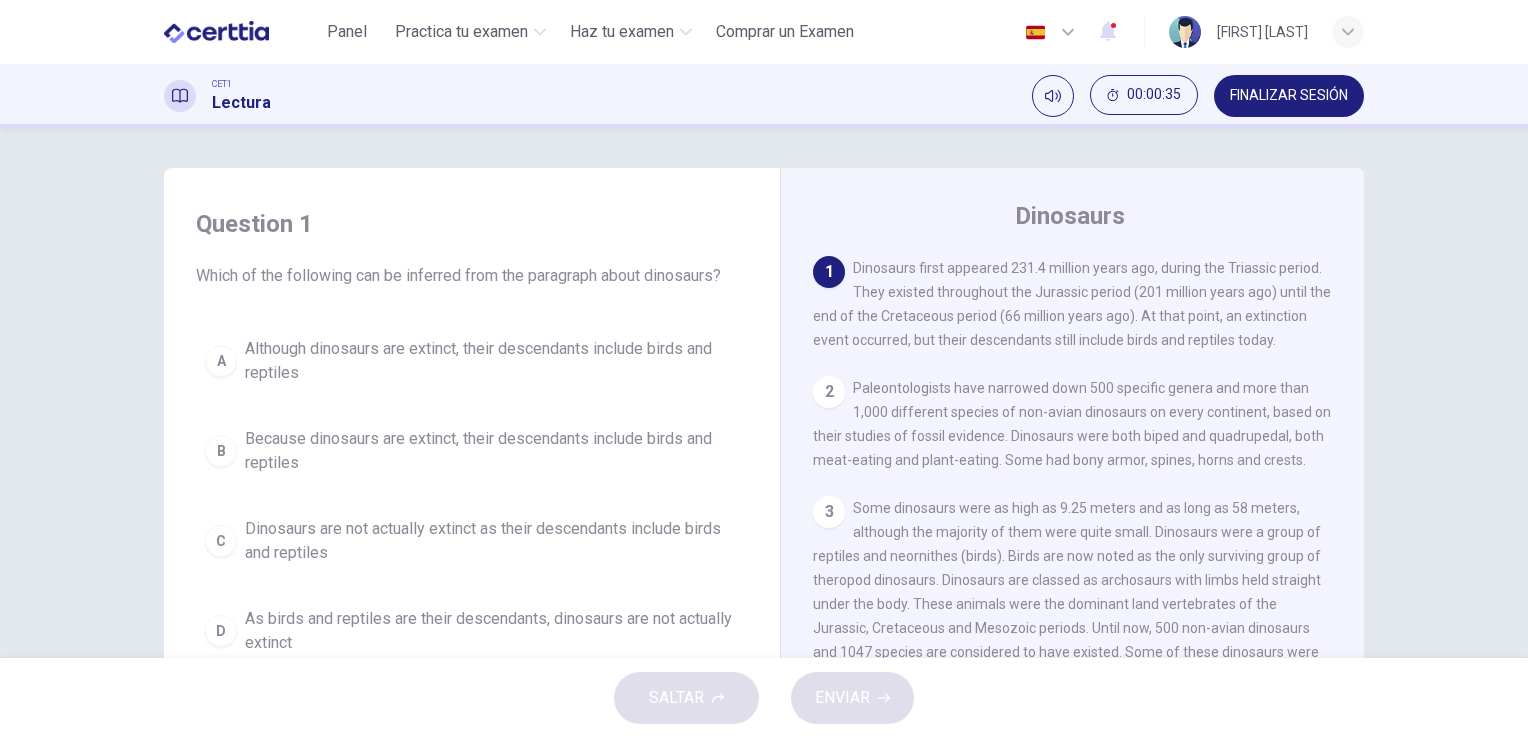 drag, startPoint x: 175, startPoint y: 282, endPoint x: 684, endPoint y: 274, distance: 509.06287 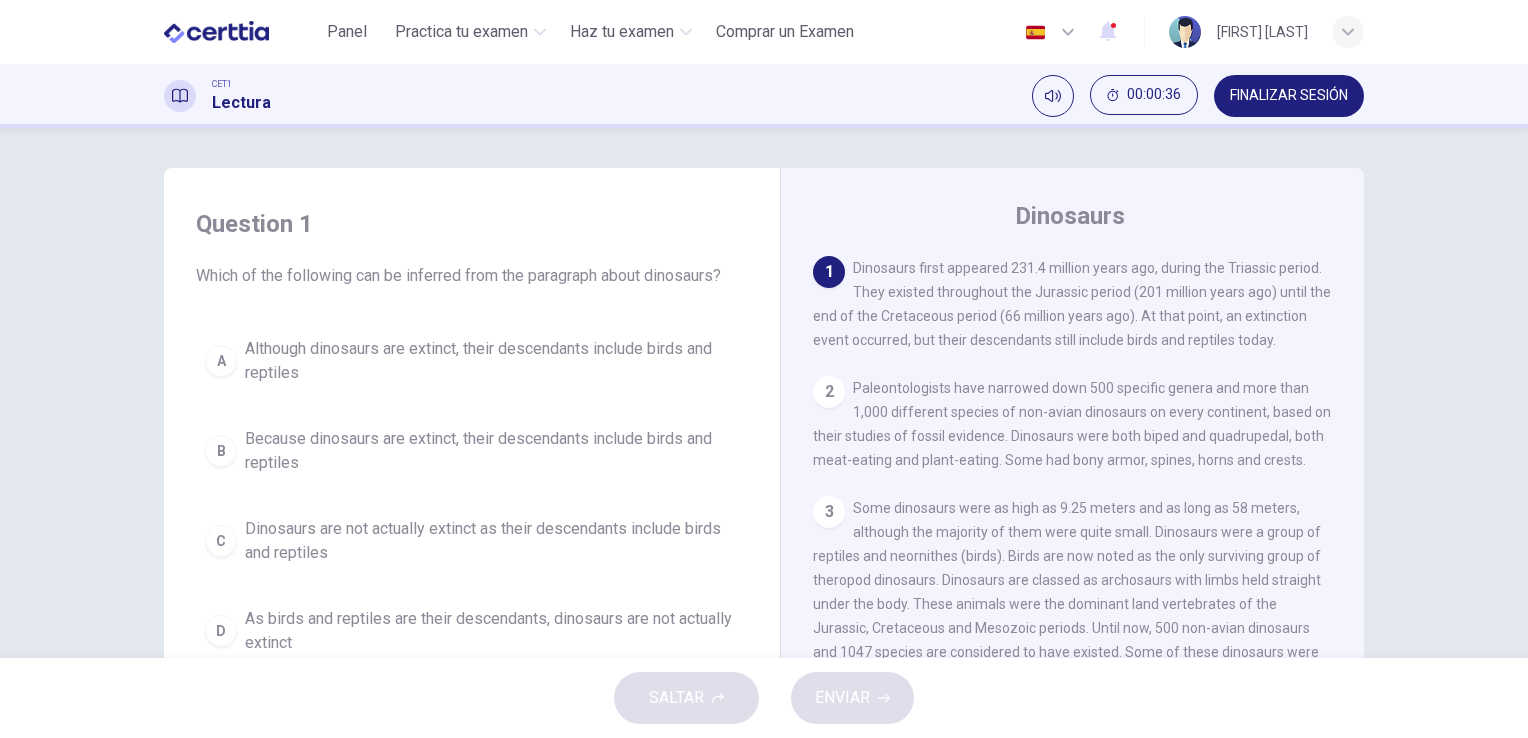 click on "Which of the following can be inferred from the paragraph about dinosaurs?" at bounding box center [472, 276] 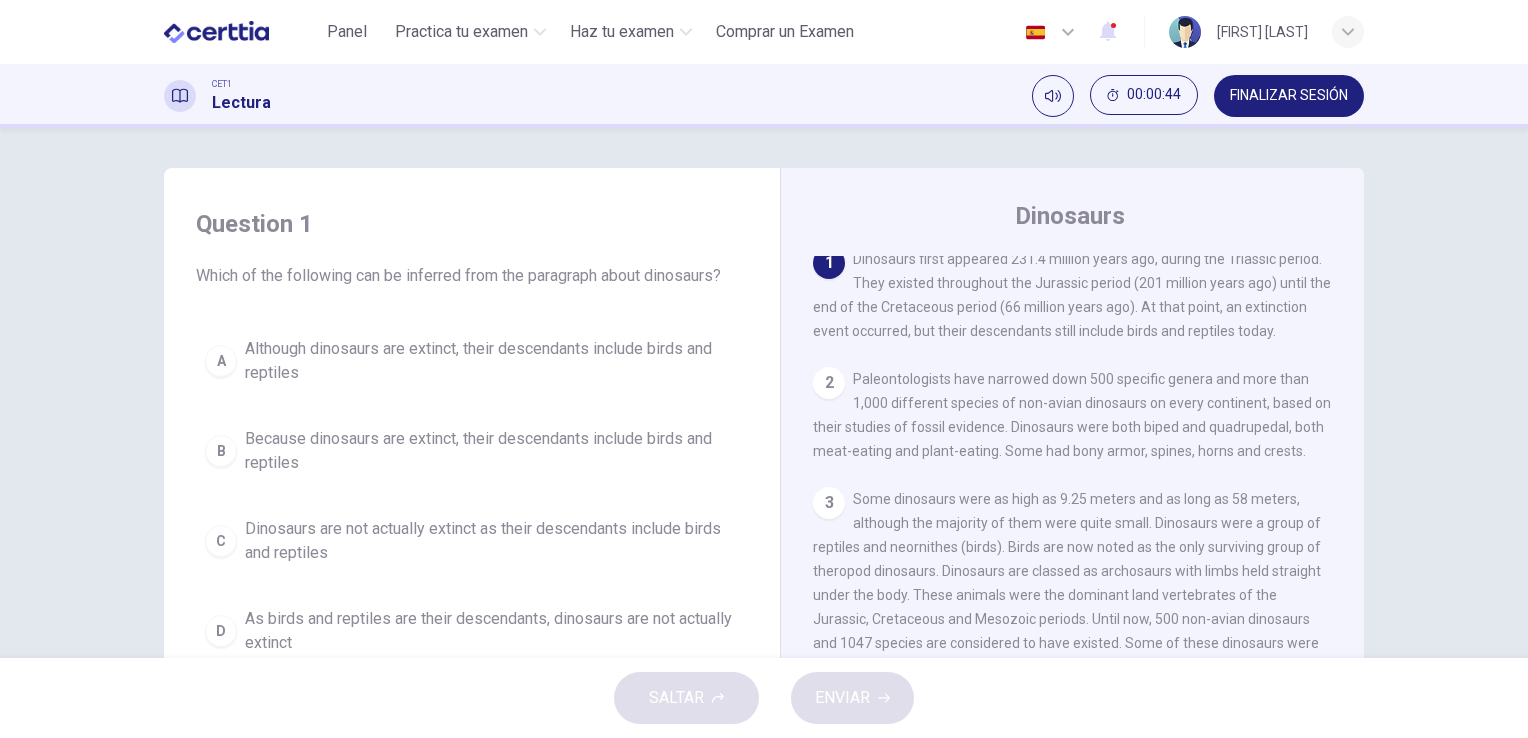 scroll, scrollTop: 0, scrollLeft: 0, axis: both 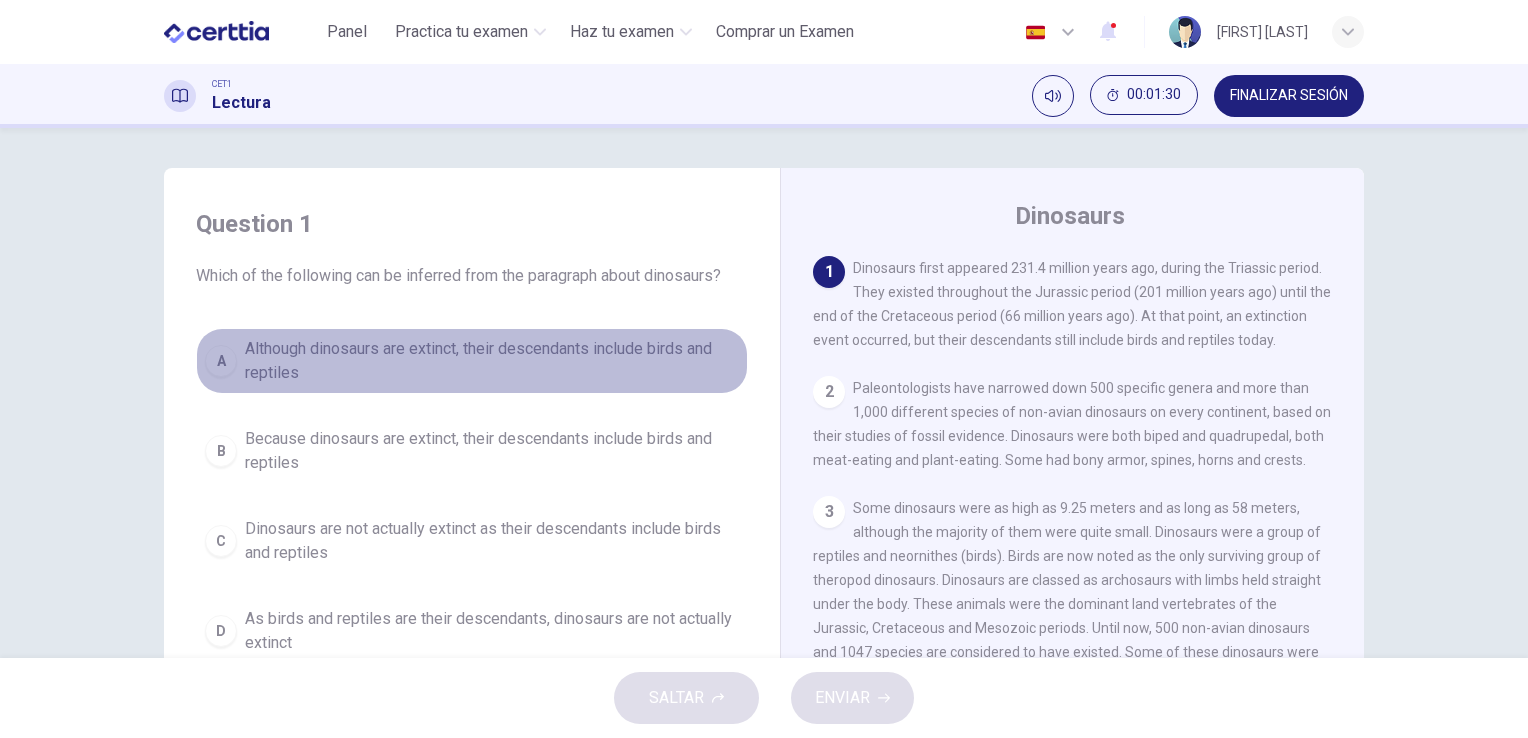 click on "Although dinosaurs are extinct, their descendants include birds and reptiles" at bounding box center [492, 361] 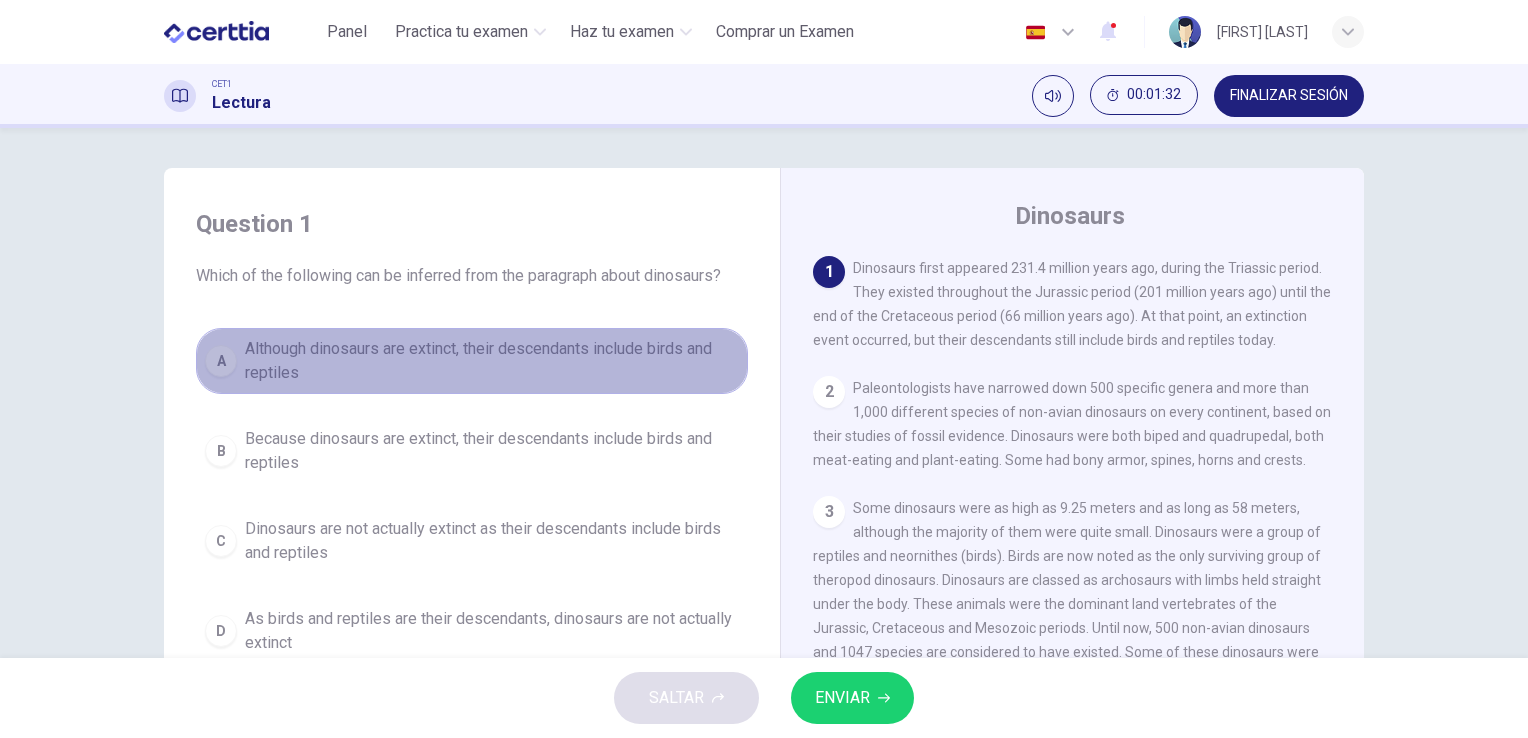 click on "Although dinosaurs are extinct, their descendants include birds and reptiles" at bounding box center [492, 361] 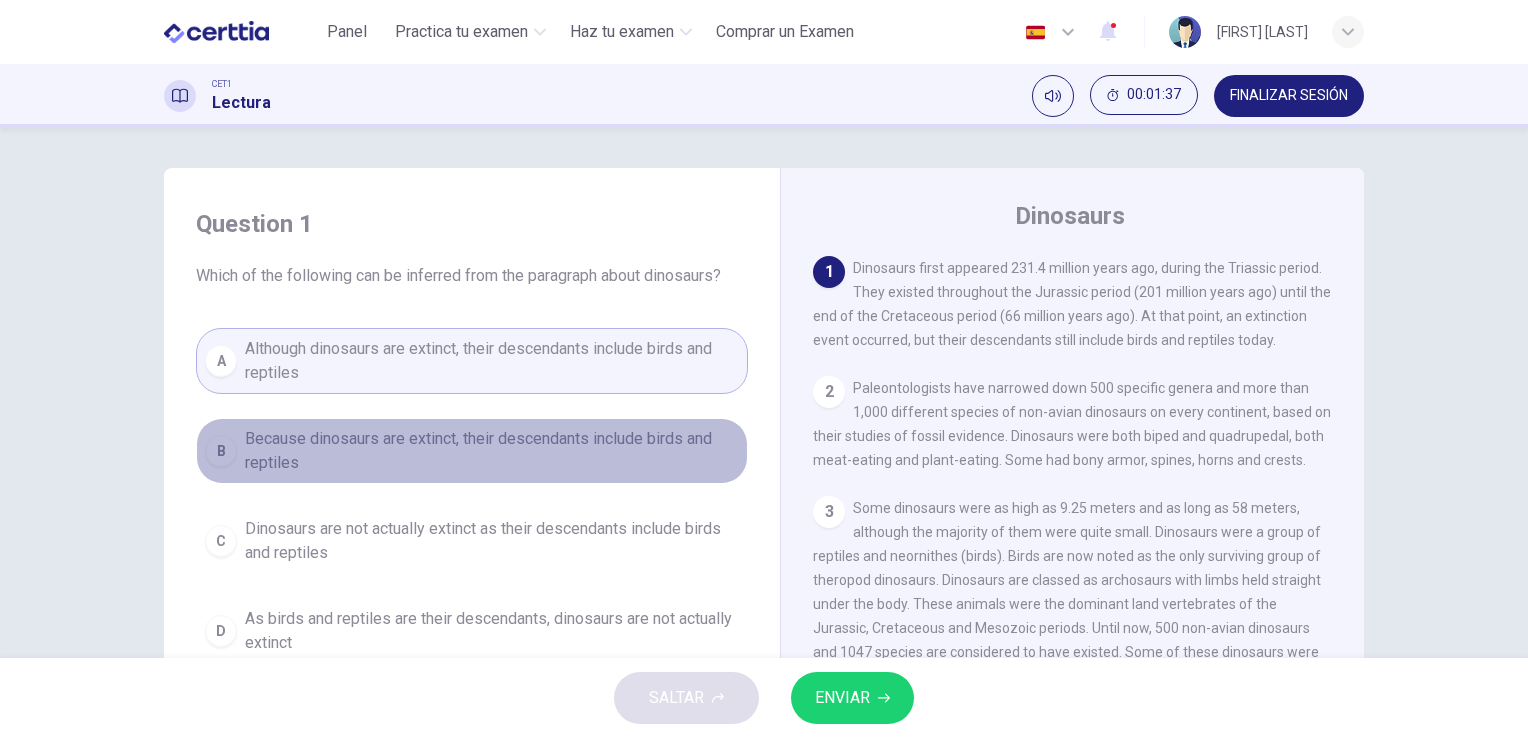 click on "Because dinosaurs are extinct, their descendants include birds and reptiles" at bounding box center (492, 451) 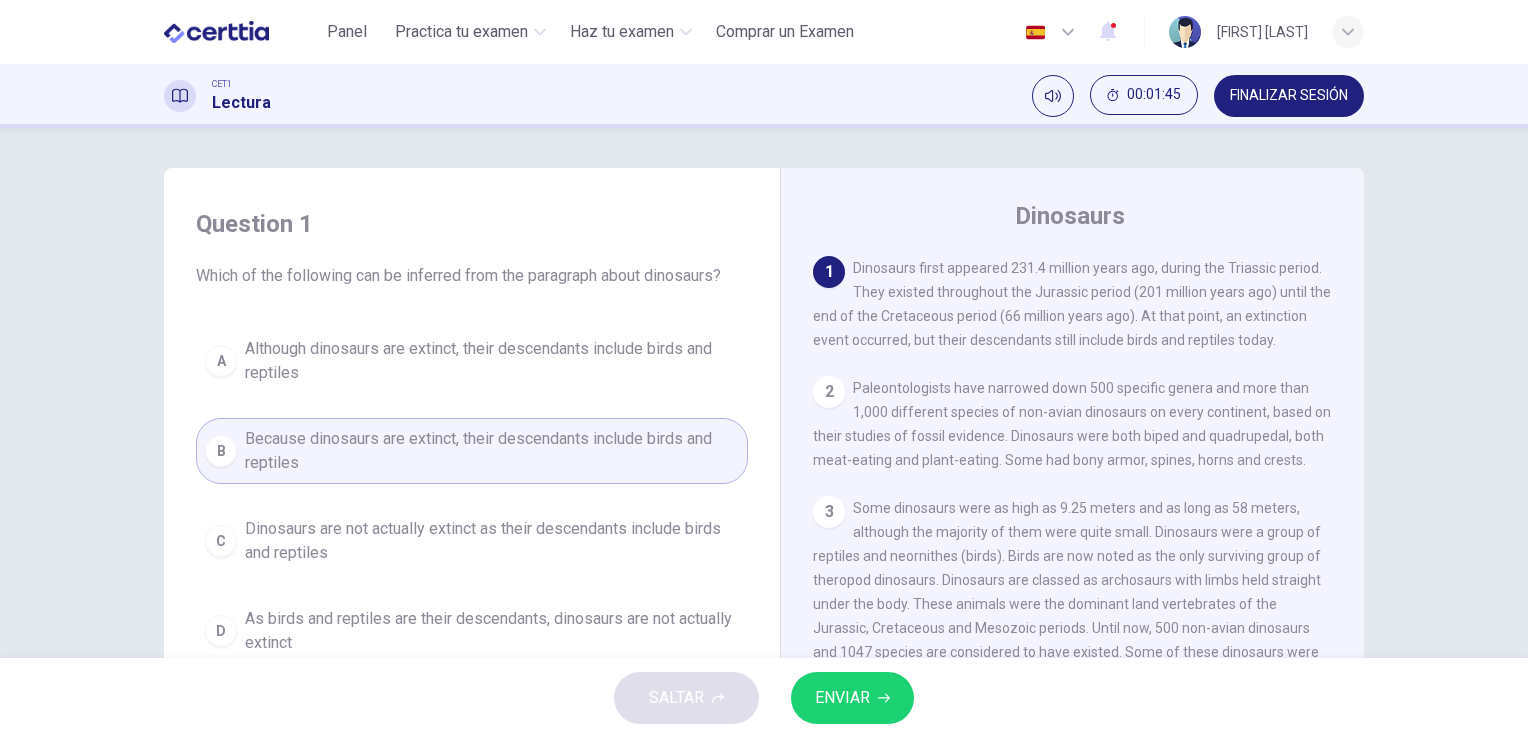 click on "A Although dinosaurs are extinct, their descendants include birds and reptiles" at bounding box center (472, 361) 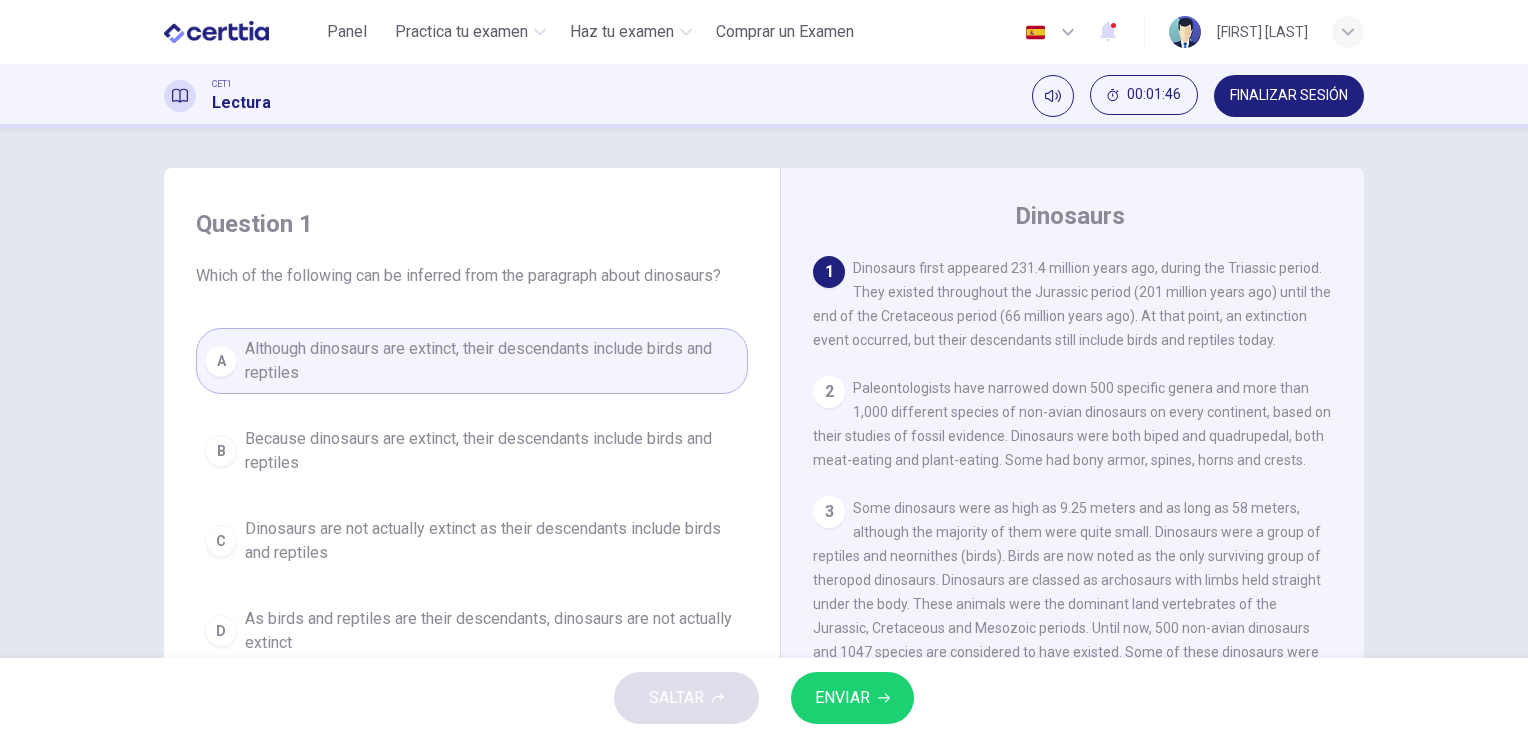 click on "Because dinosaurs are extinct, their descendants include birds and reptiles" at bounding box center [492, 451] 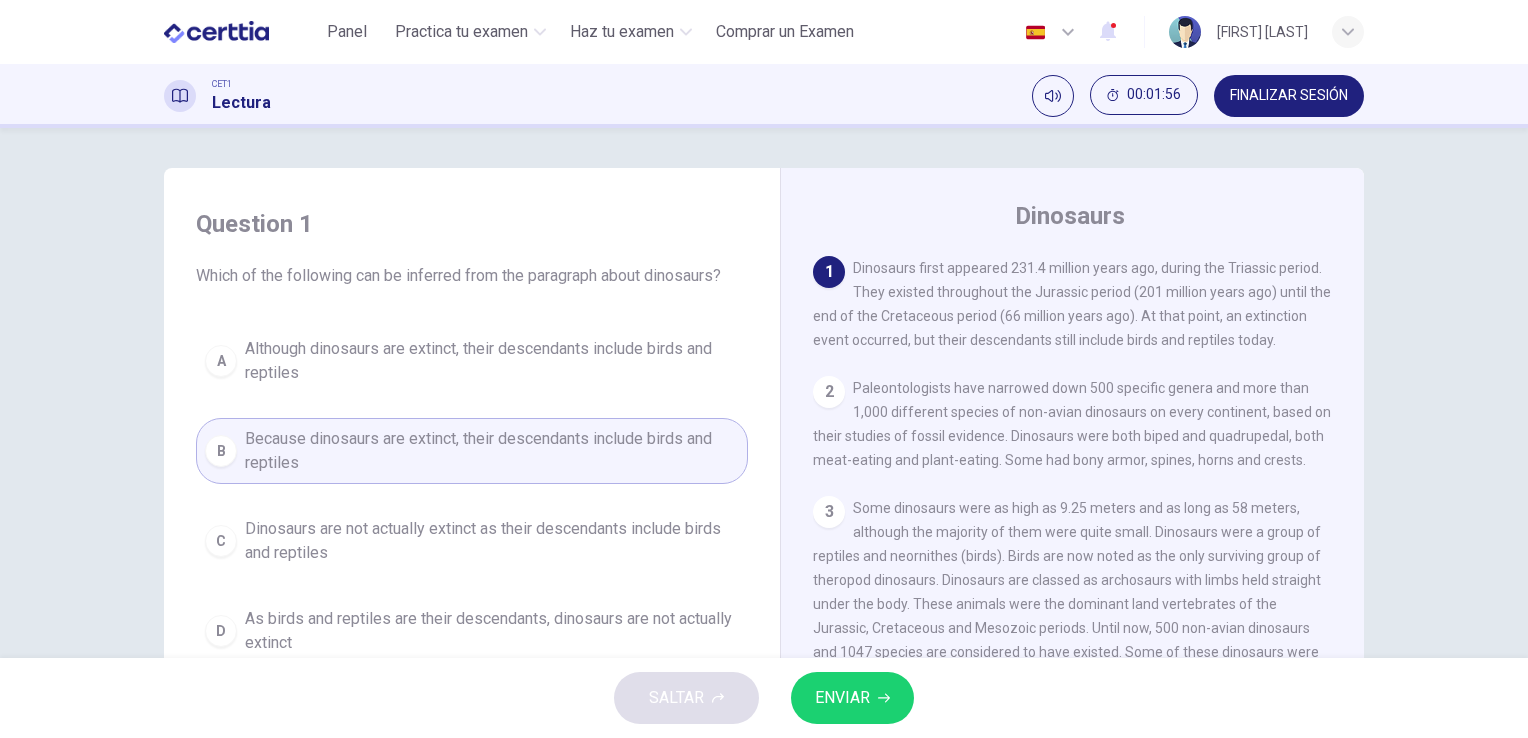 click on "Dinosaurs are not actually extinct as their descendants include birds and reptiles" at bounding box center (492, 361) 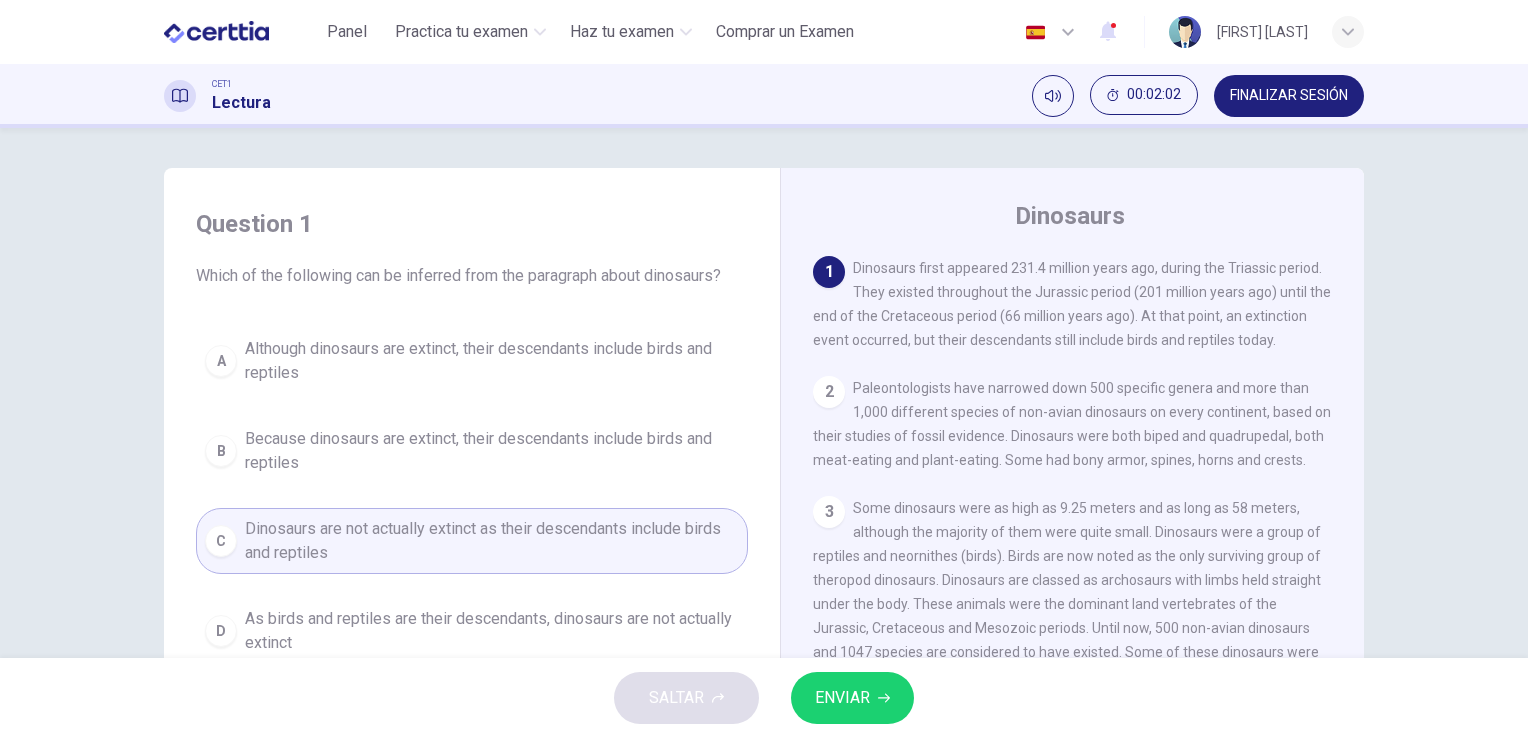 click on "As birds and reptiles are their descendants, dinosaurs are not actually extinct" at bounding box center (492, 361) 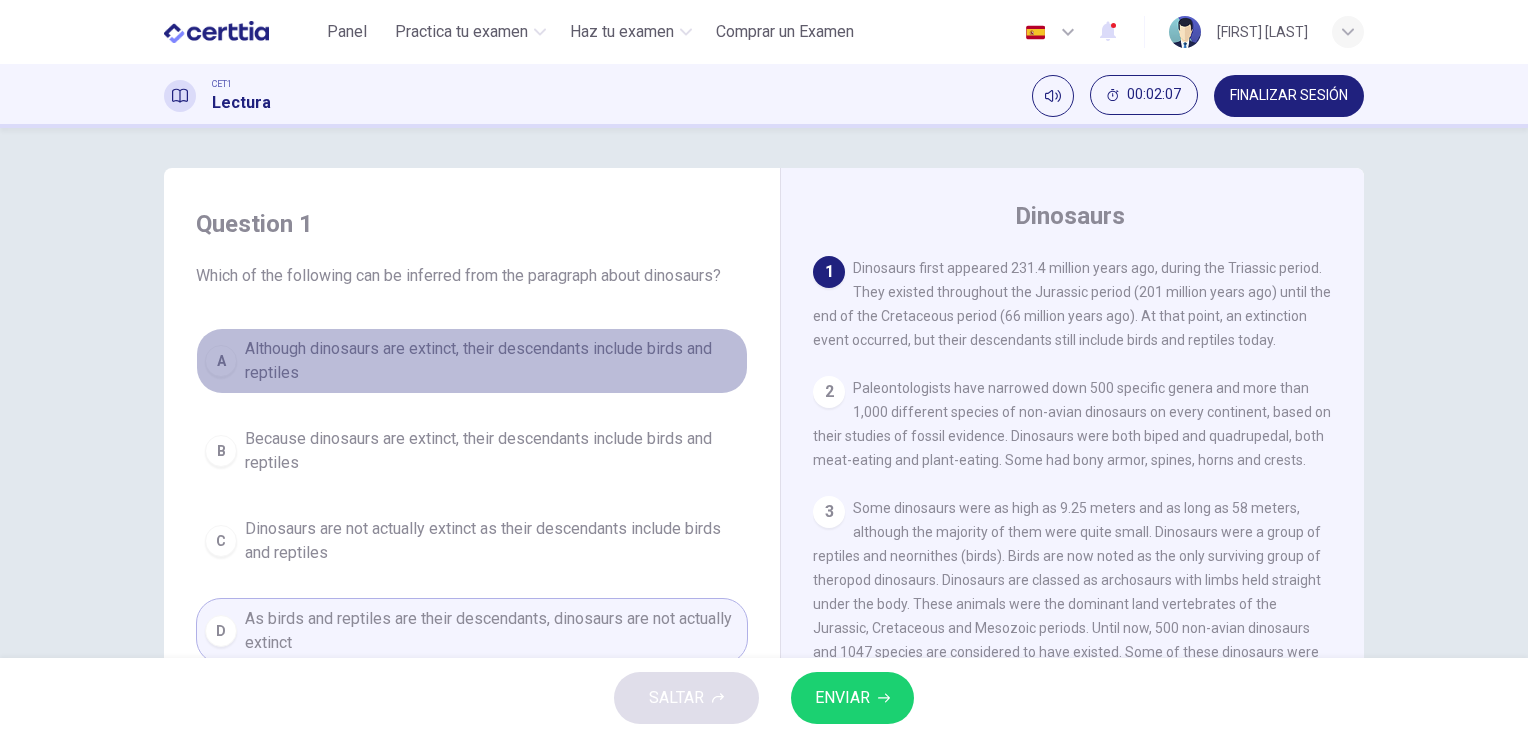 click on "Although dinosaurs are extinct, their descendants include birds and reptiles" at bounding box center (492, 361) 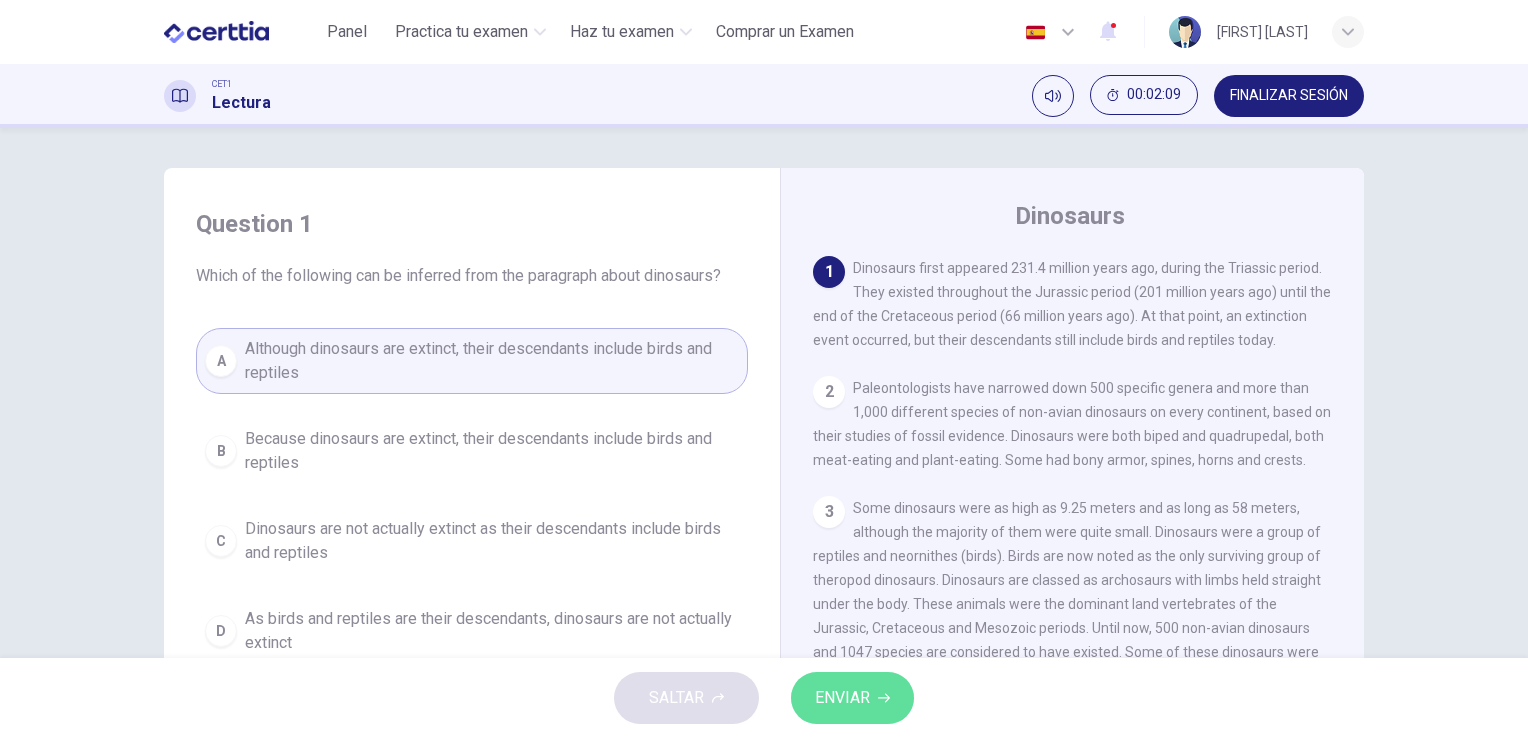 click on "ENVIAR" at bounding box center [842, 698] 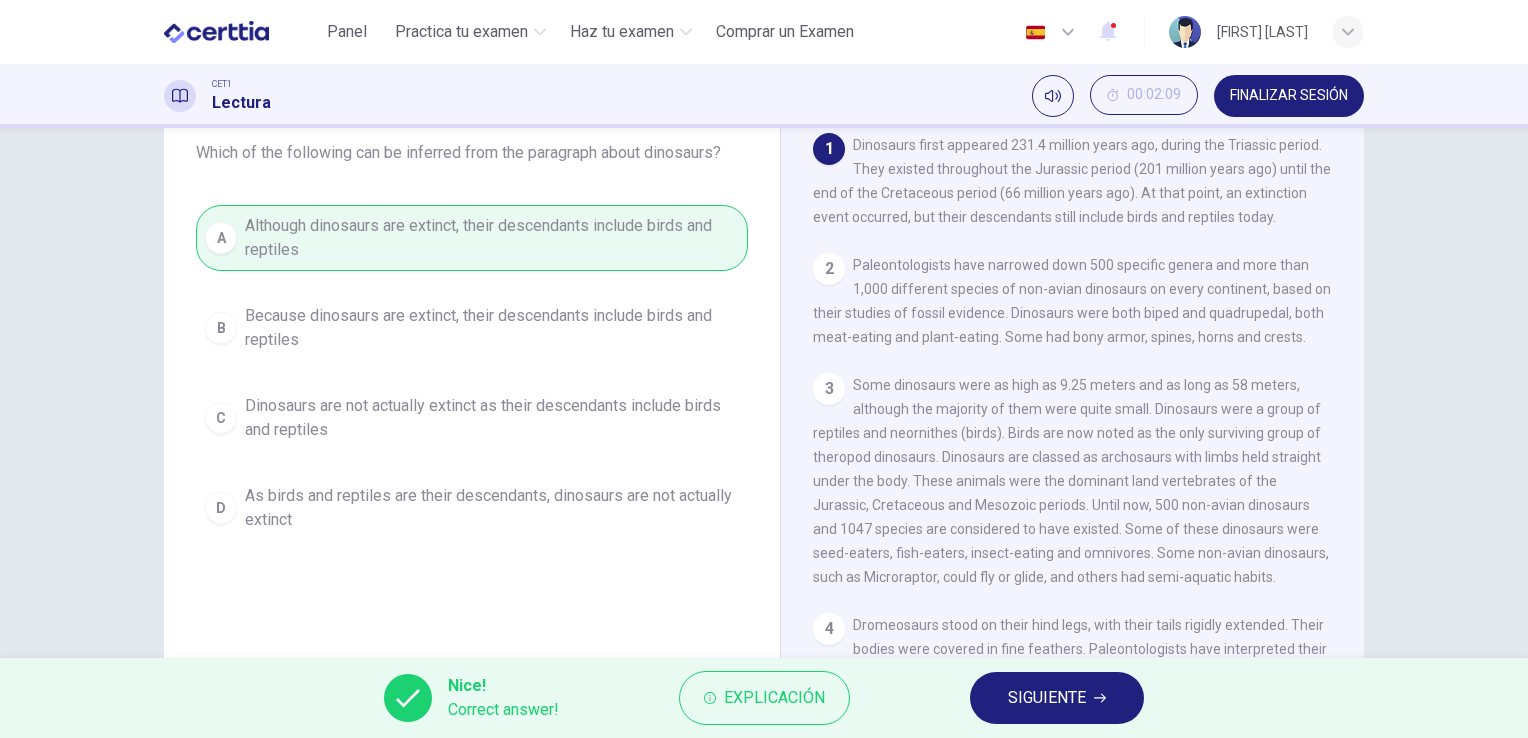 scroll, scrollTop: 200, scrollLeft: 0, axis: vertical 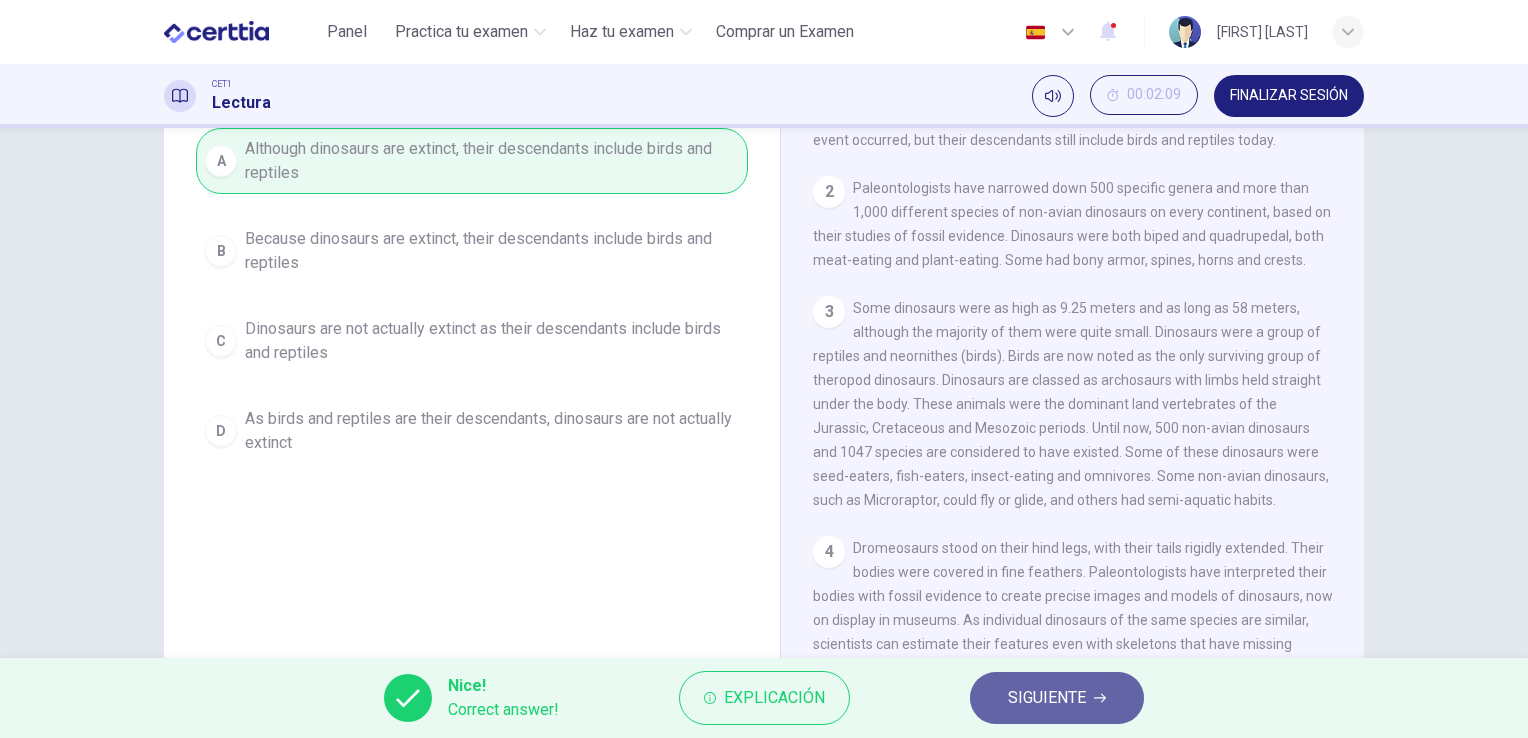 click on "SIGUIENTE" at bounding box center [1047, 698] 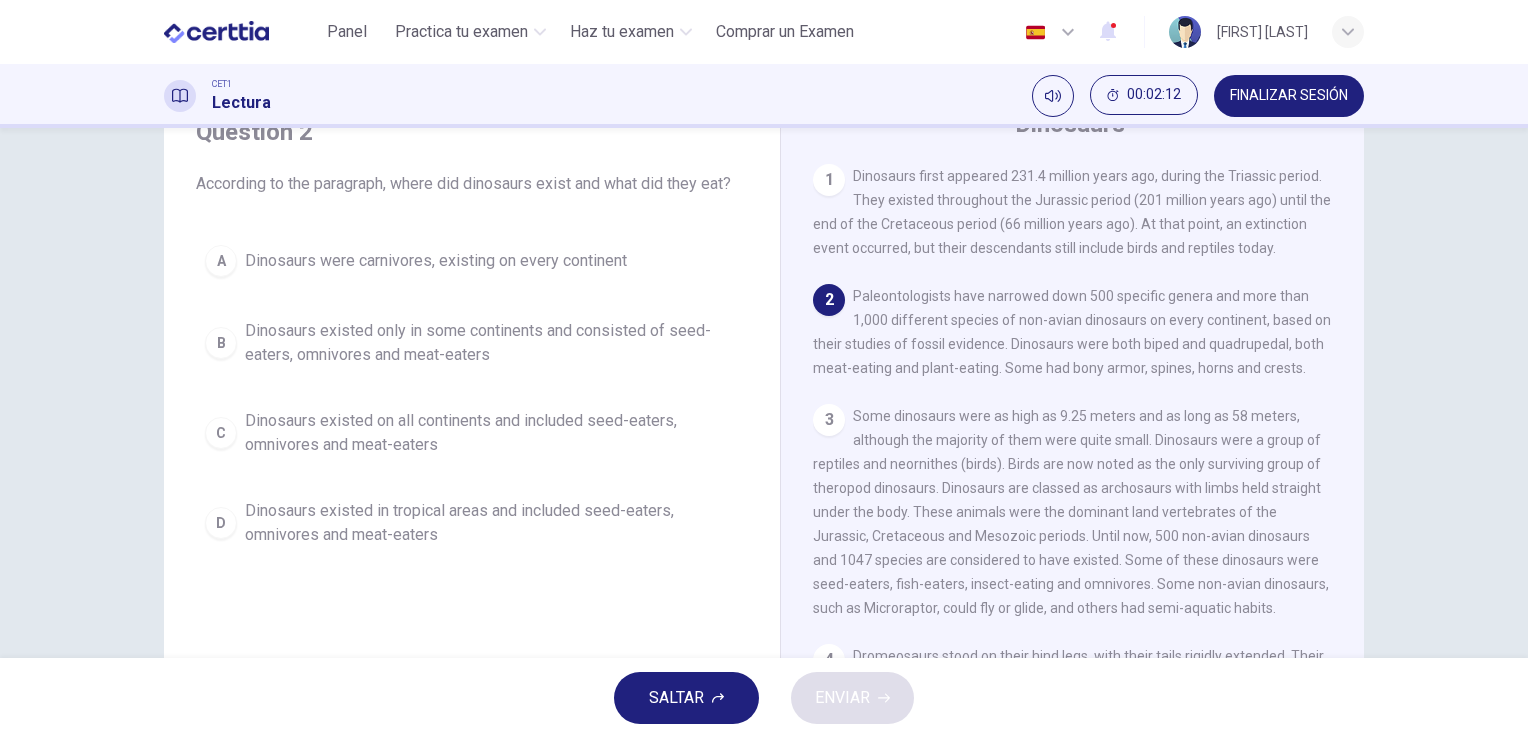 scroll, scrollTop: 100, scrollLeft: 0, axis: vertical 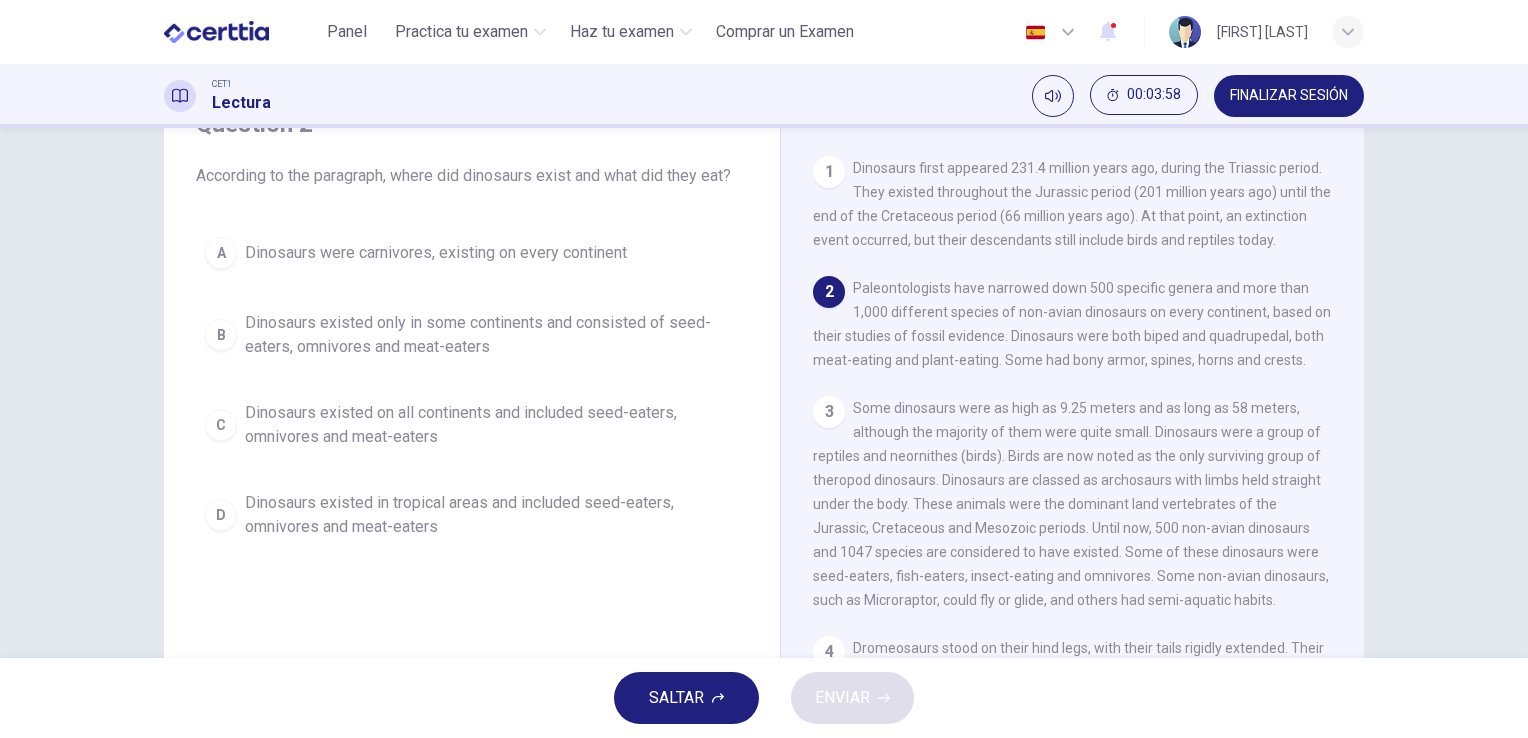 click on "Dinosaurs existed on all continents and included seed-eaters, omnivores and meat-eaters" at bounding box center [436, 253] 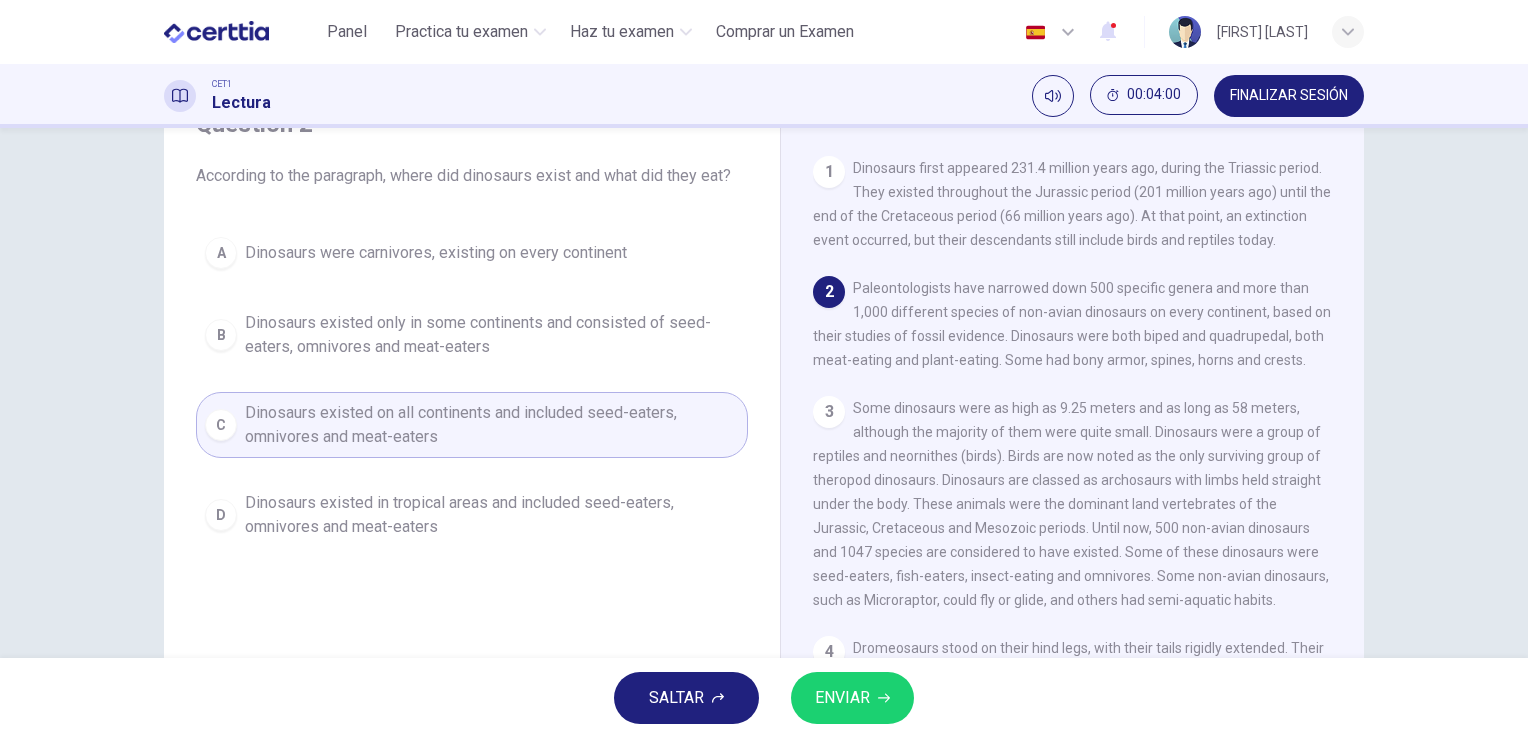 click on "ENVIAR" at bounding box center (842, 698) 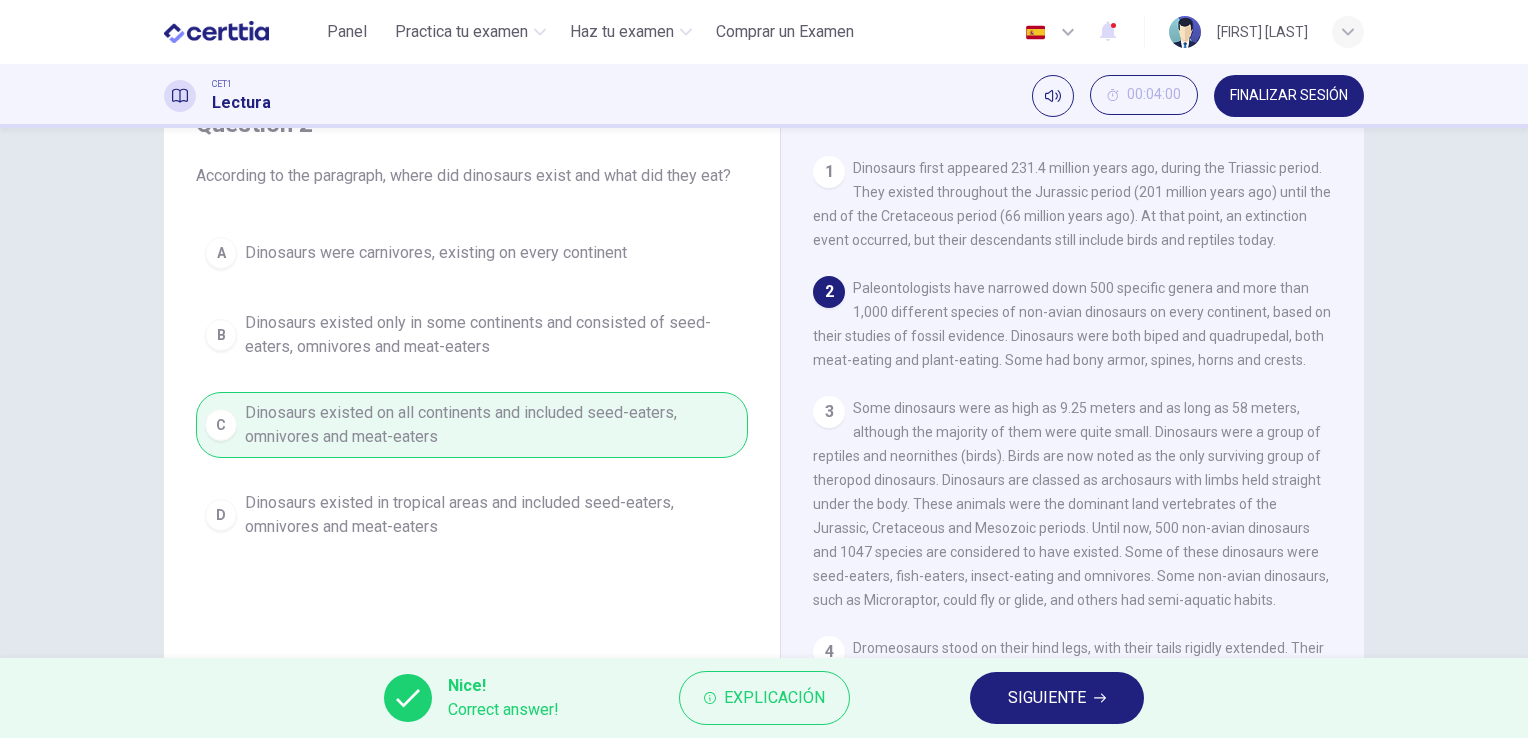 click on "SIGUIENTE" at bounding box center (1047, 698) 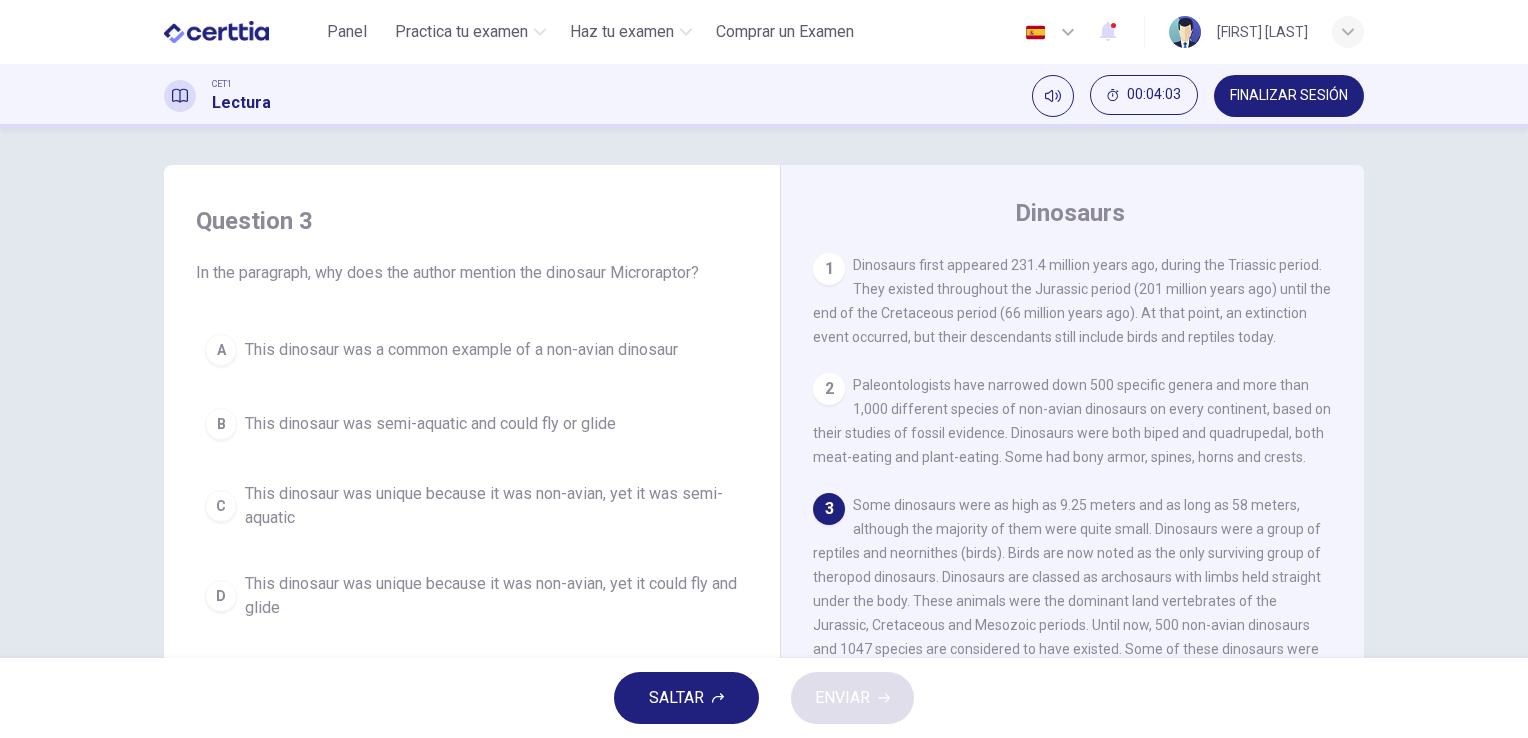 scroll, scrollTop: 0, scrollLeft: 0, axis: both 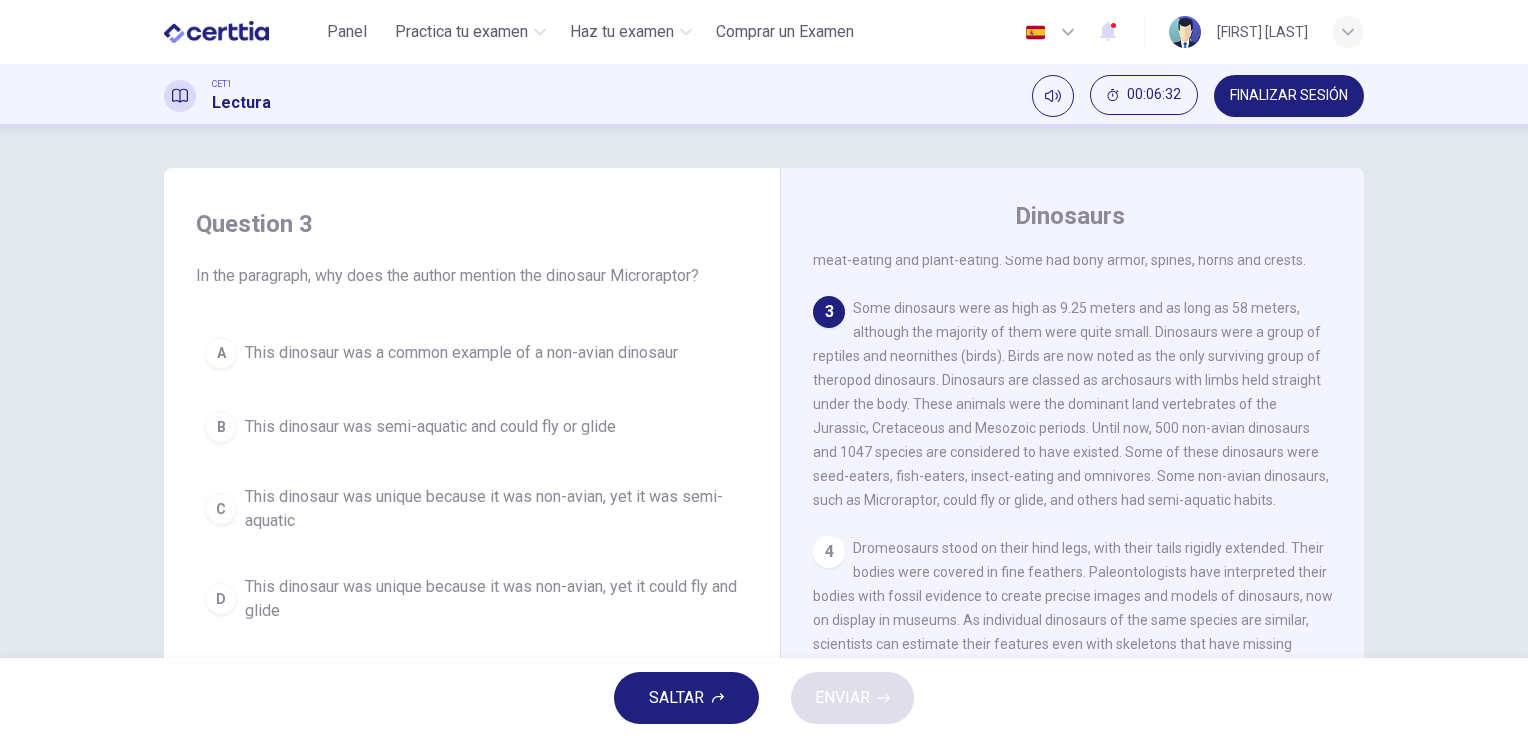 click on "FINALIZAR SESIÓN" at bounding box center (1289, 96) 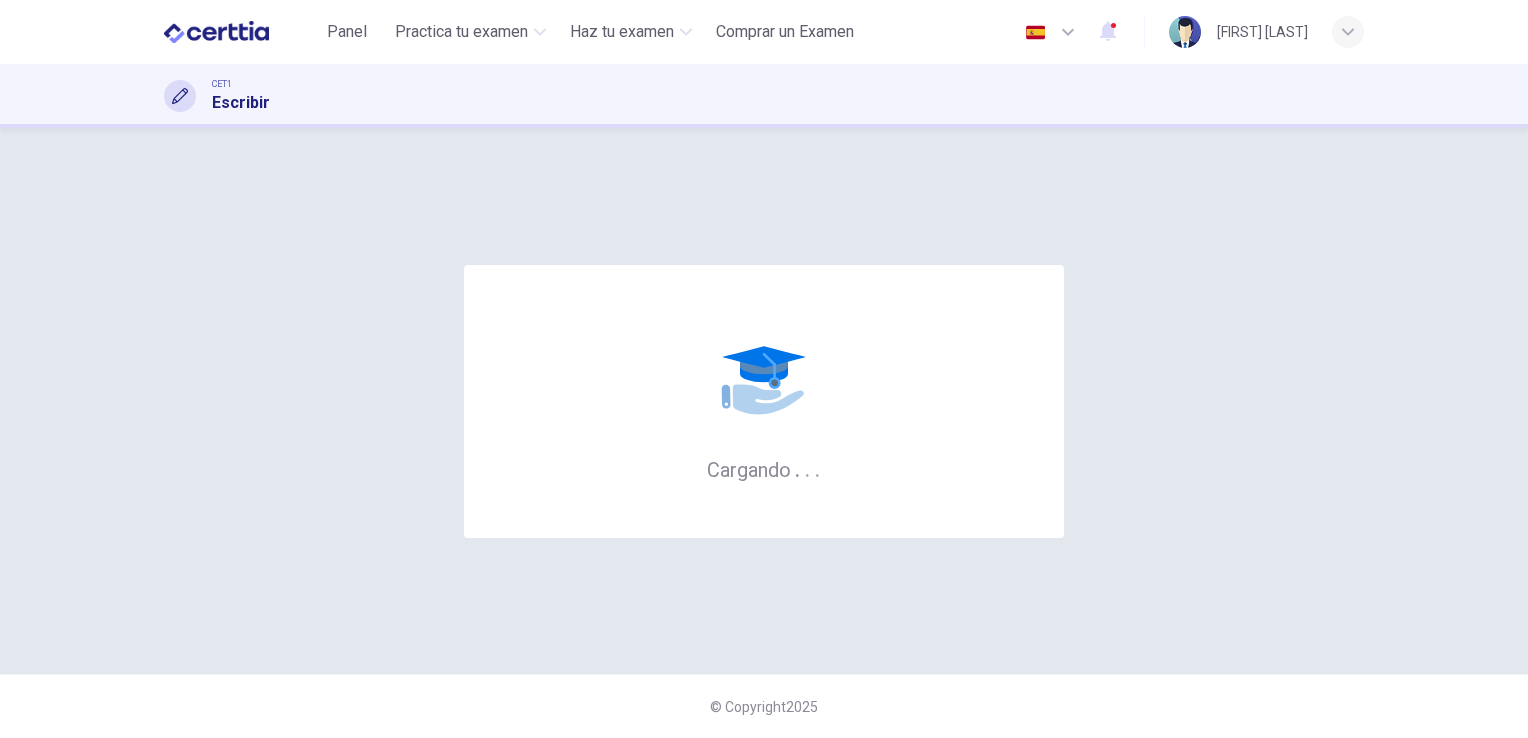 scroll, scrollTop: 0, scrollLeft: 0, axis: both 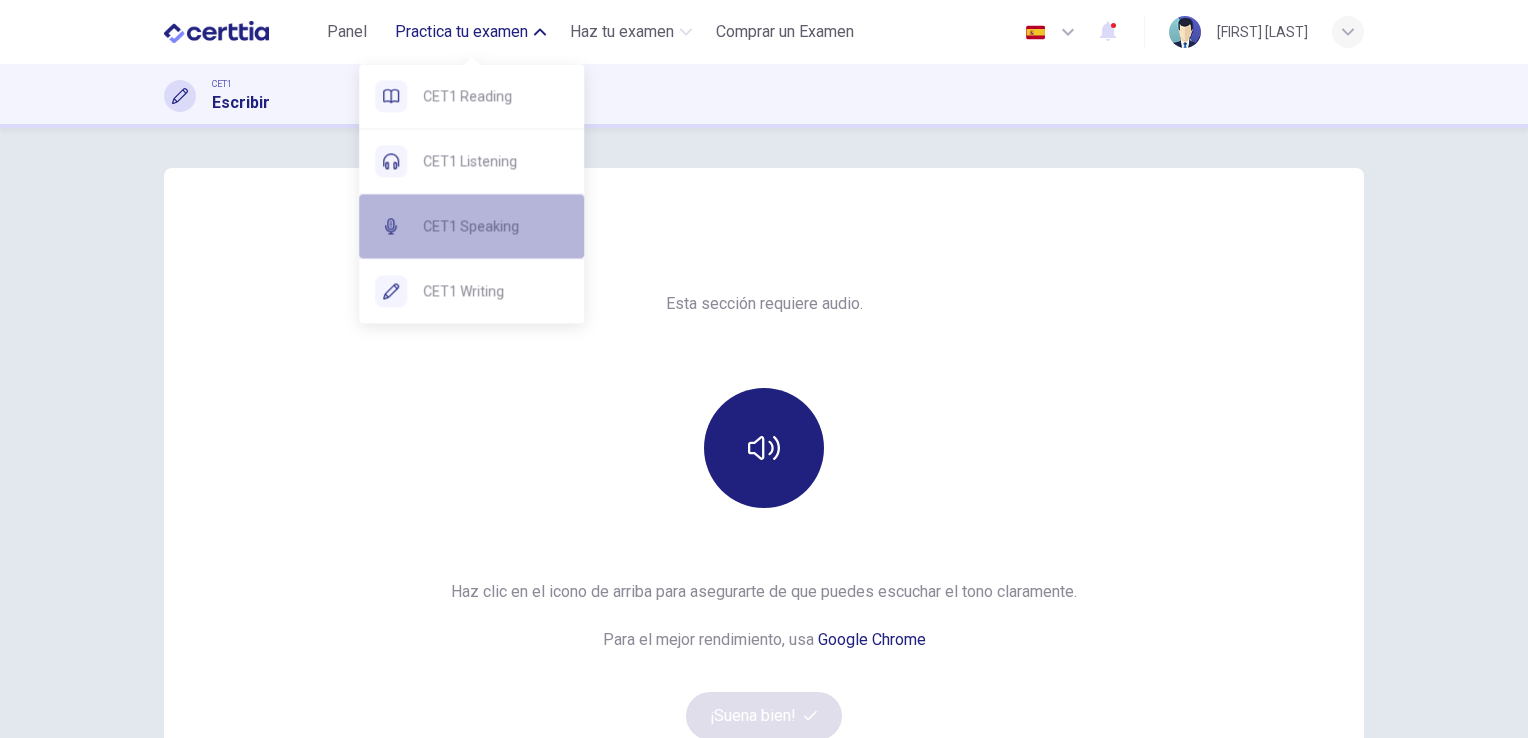 click on "CET1 Speaking" at bounding box center (495, 96) 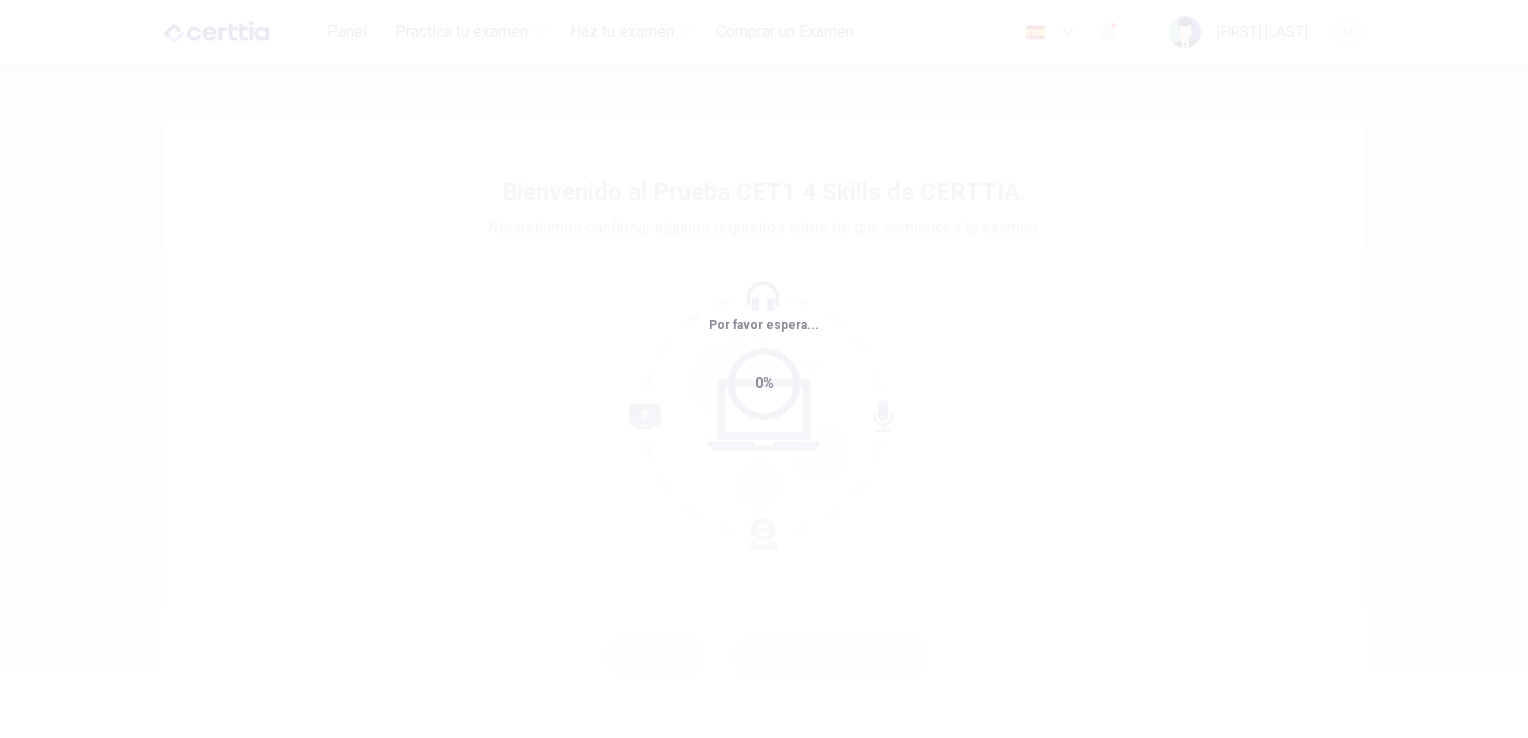 scroll, scrollTop: 0, scrollLeft: 0, axis: both 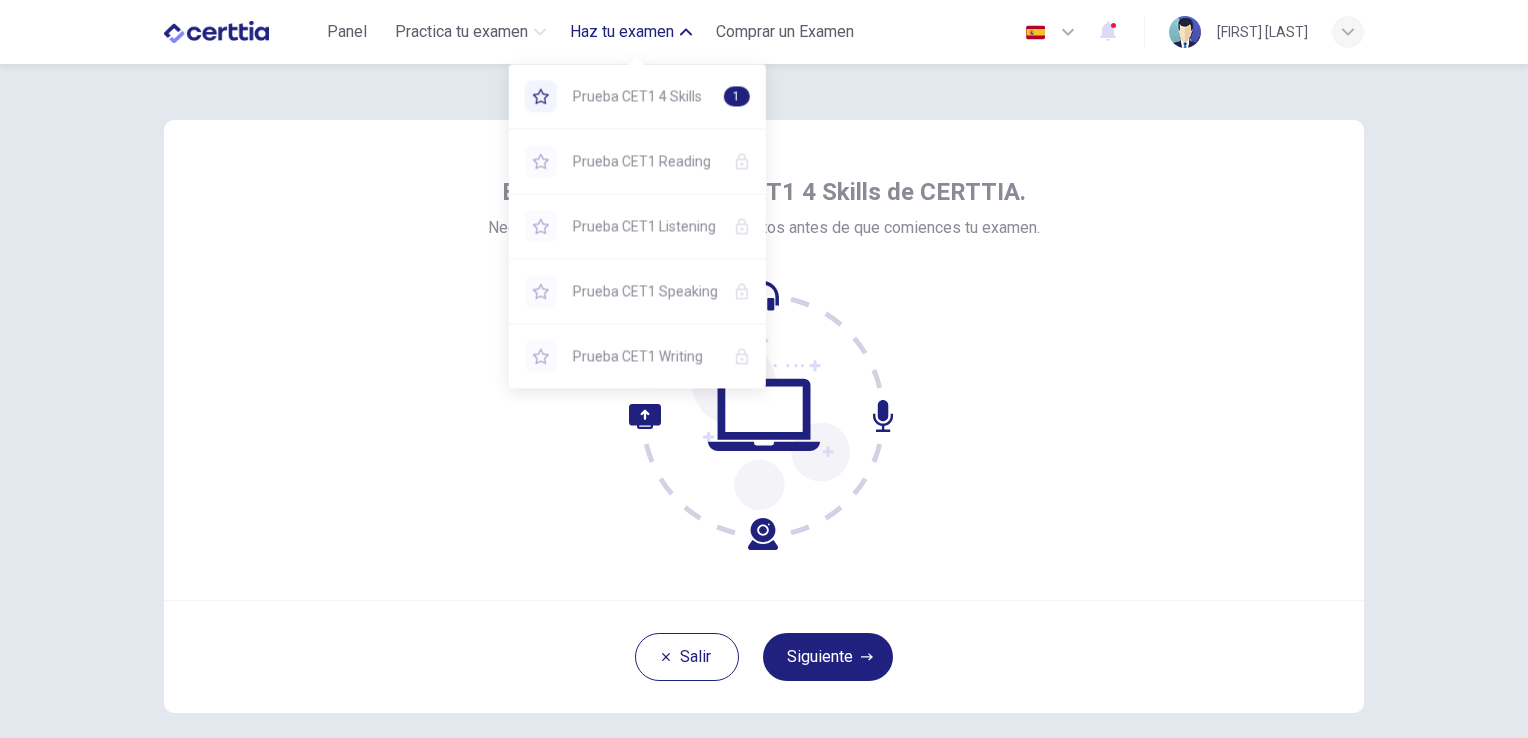 click on "Haz tu examen" at bounding box center (622, 32) 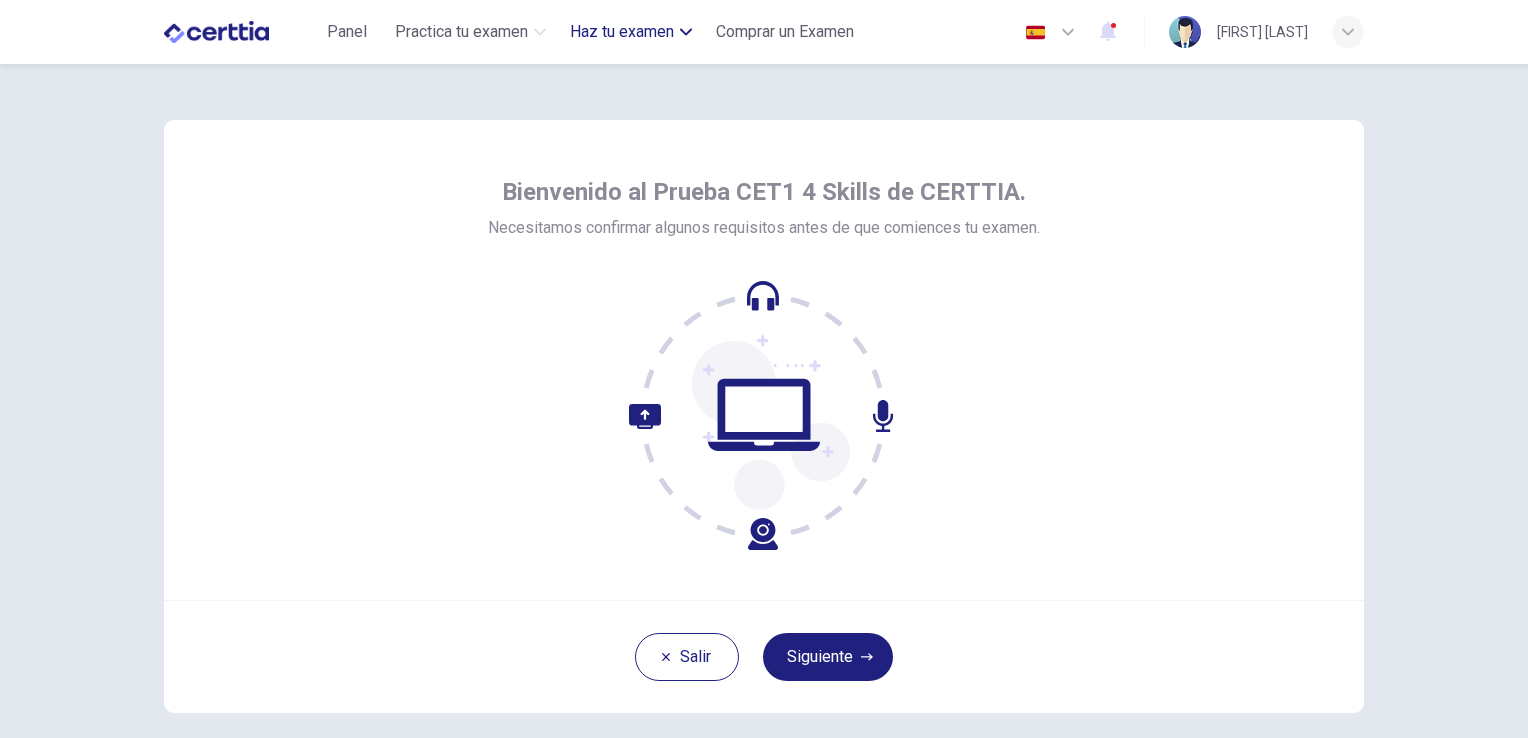 click on "Haz tu examen" at bounding box center (461, 32) 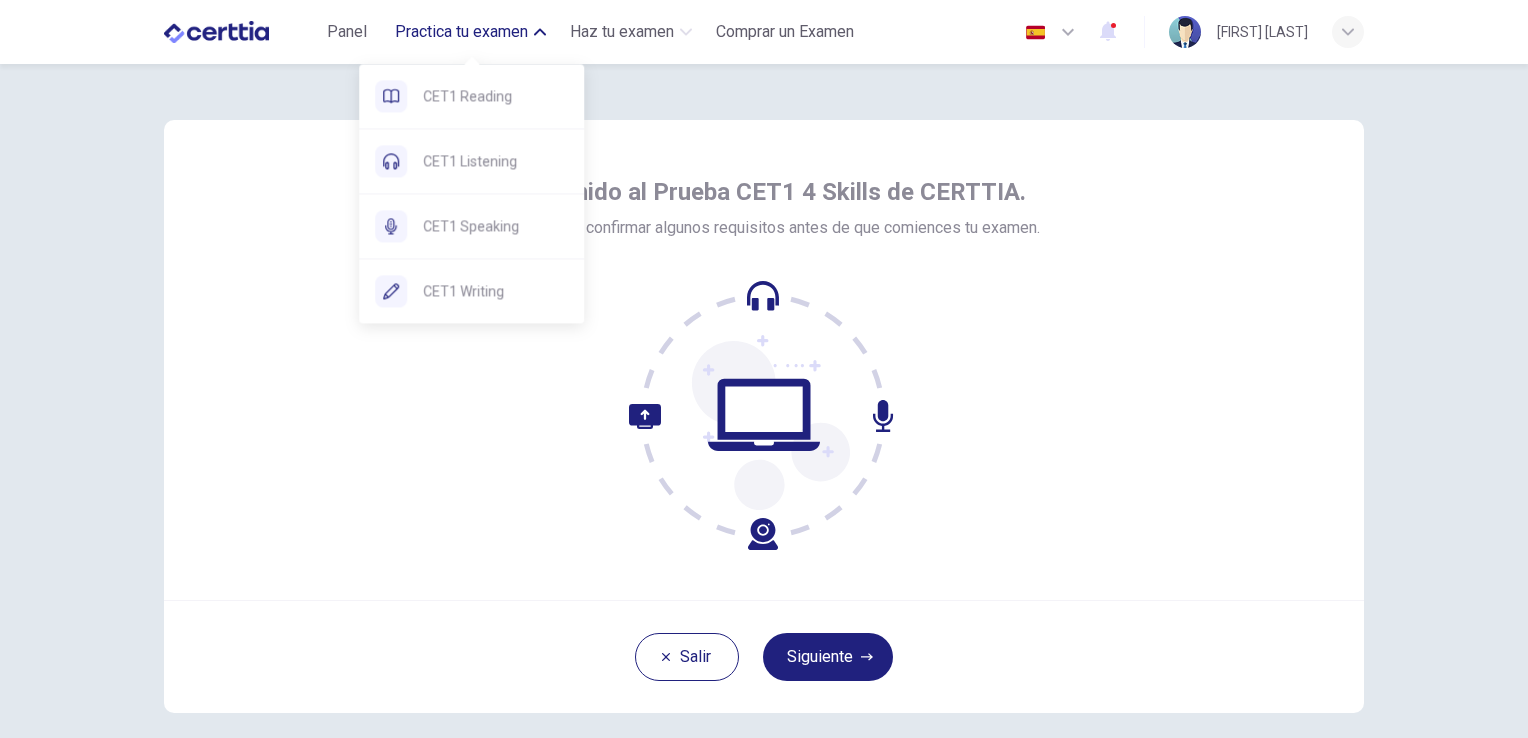 click on "Practica tu examen" at bounding box center [461, 32] 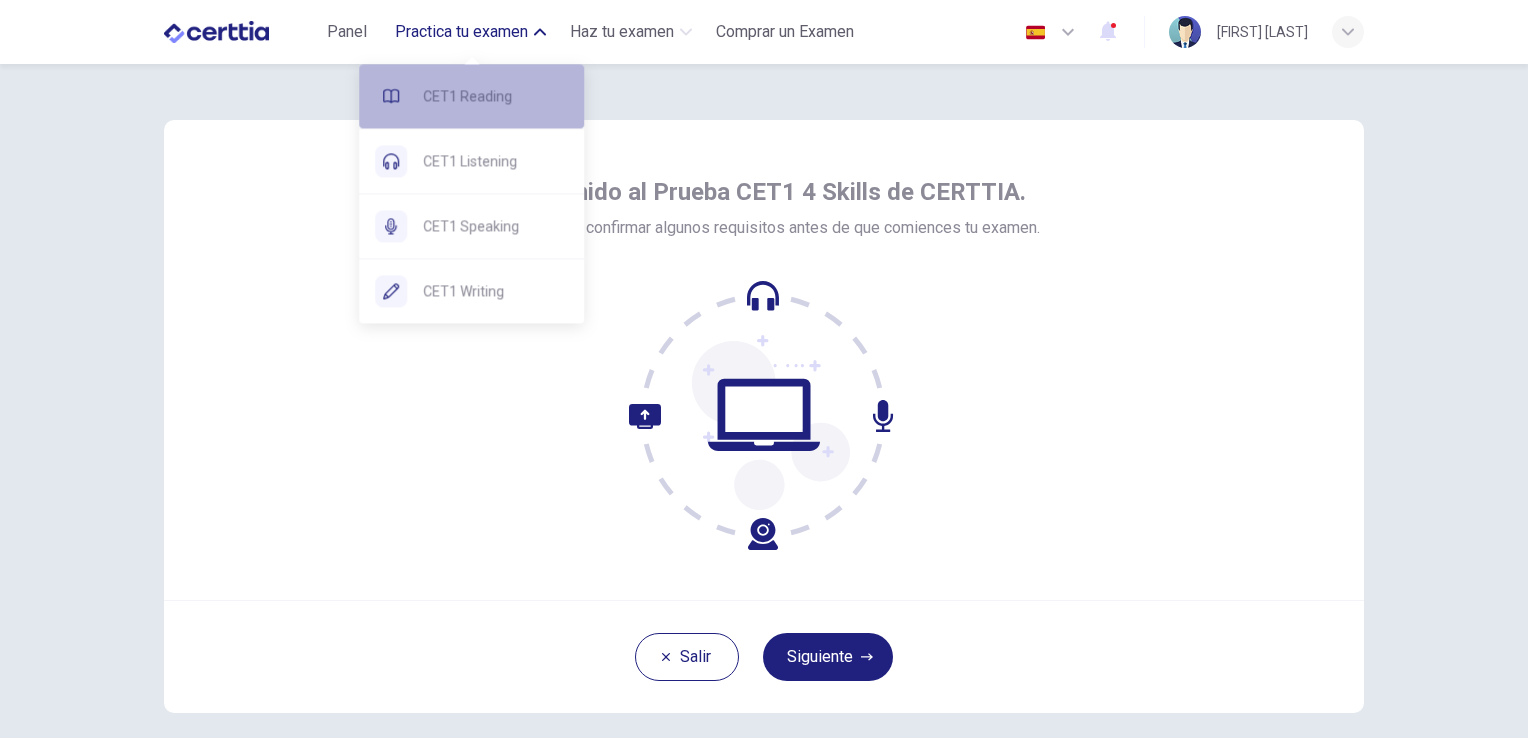 click on "CET1 Reading" at bounding box center (495, 96) 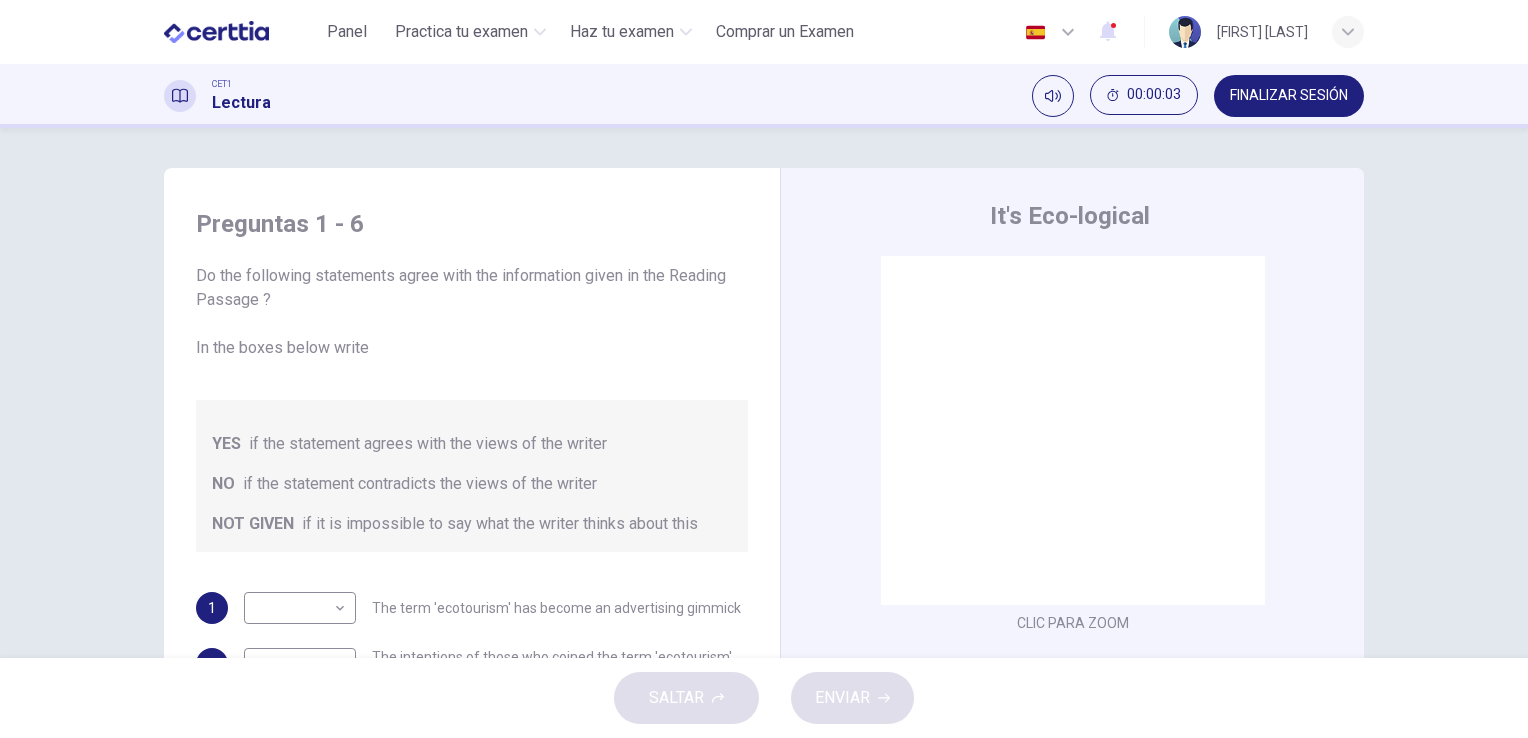 scroll, scrollTop: 80, scrollLeft: 0, axis: vertical 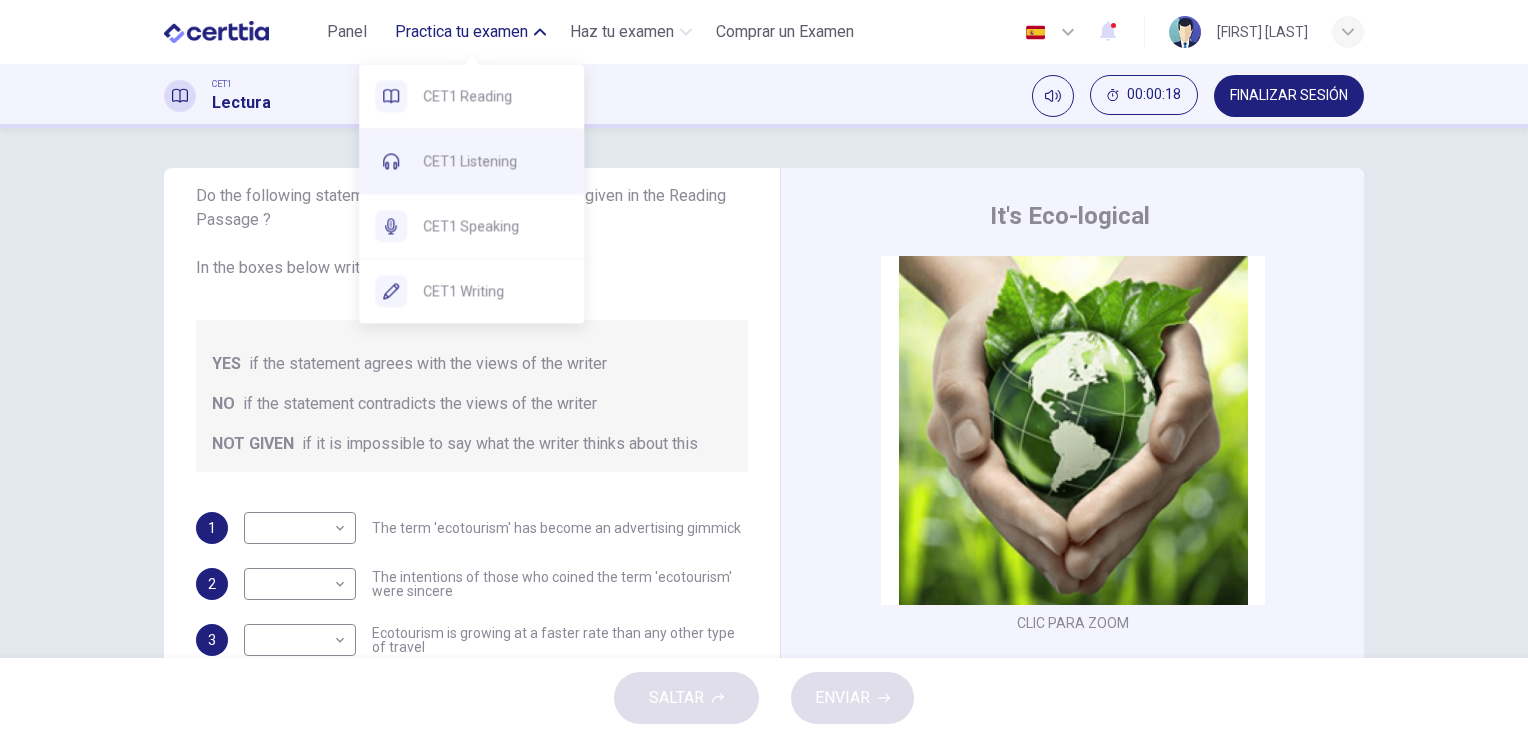click on "CET1 Listening" at bounding box center (495, 96) 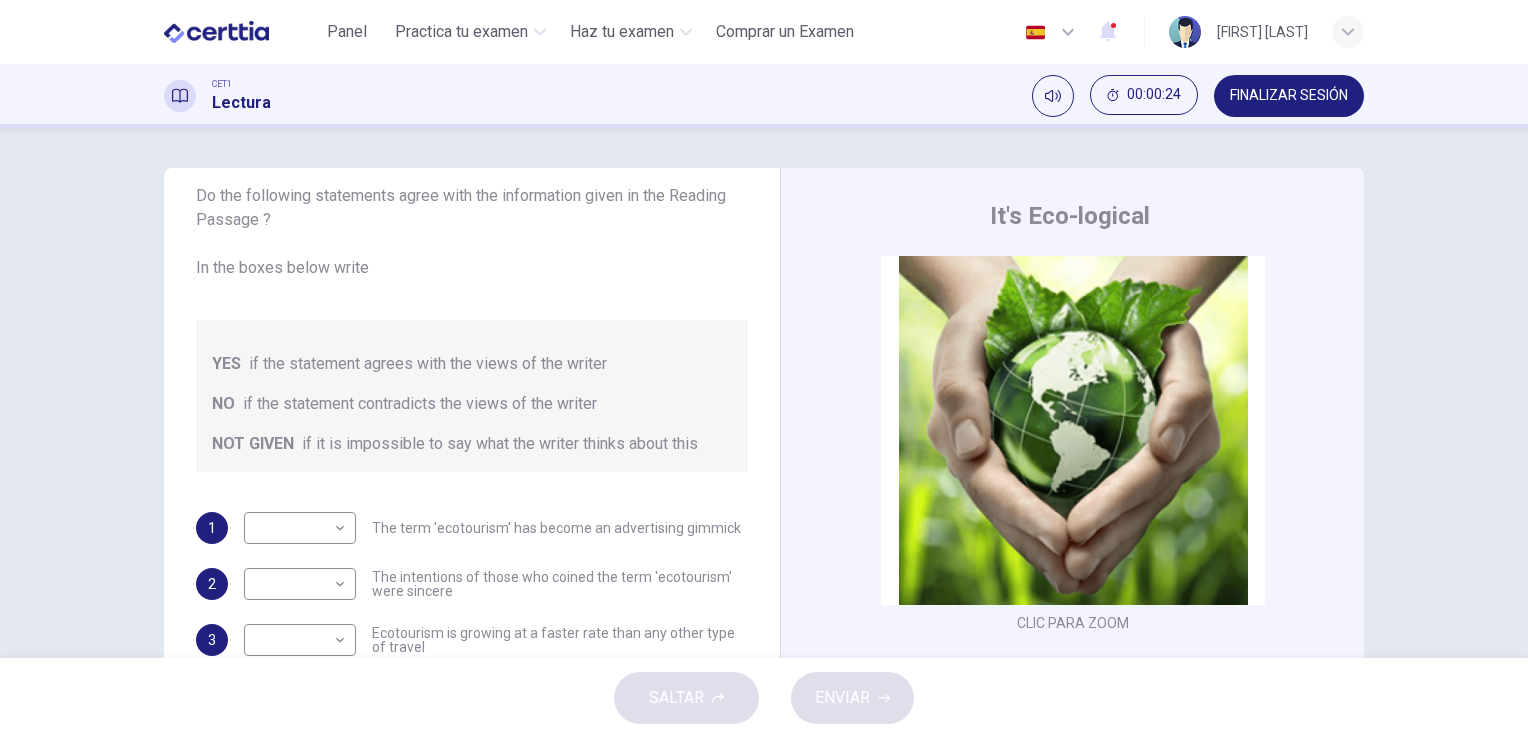 click on "FINALIZAR SESIÓN" at bounding box center (1289, 96) 